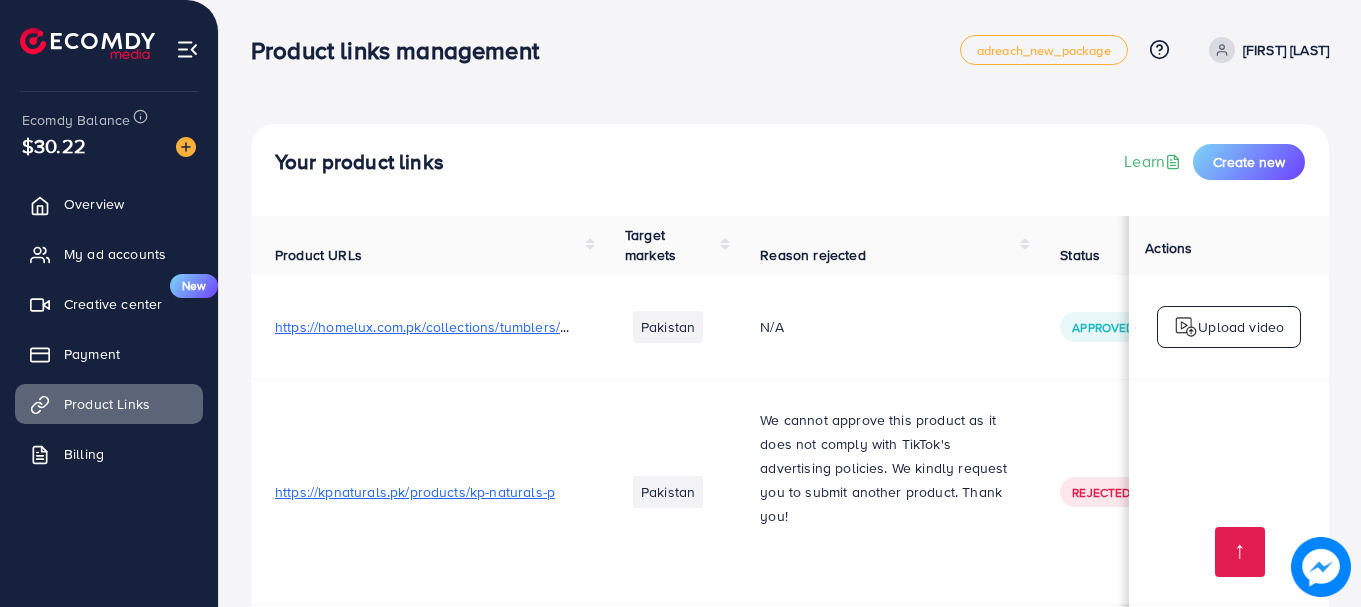 scroll, scrollTop: 17126, scrollLeft: 0, axis: vertical 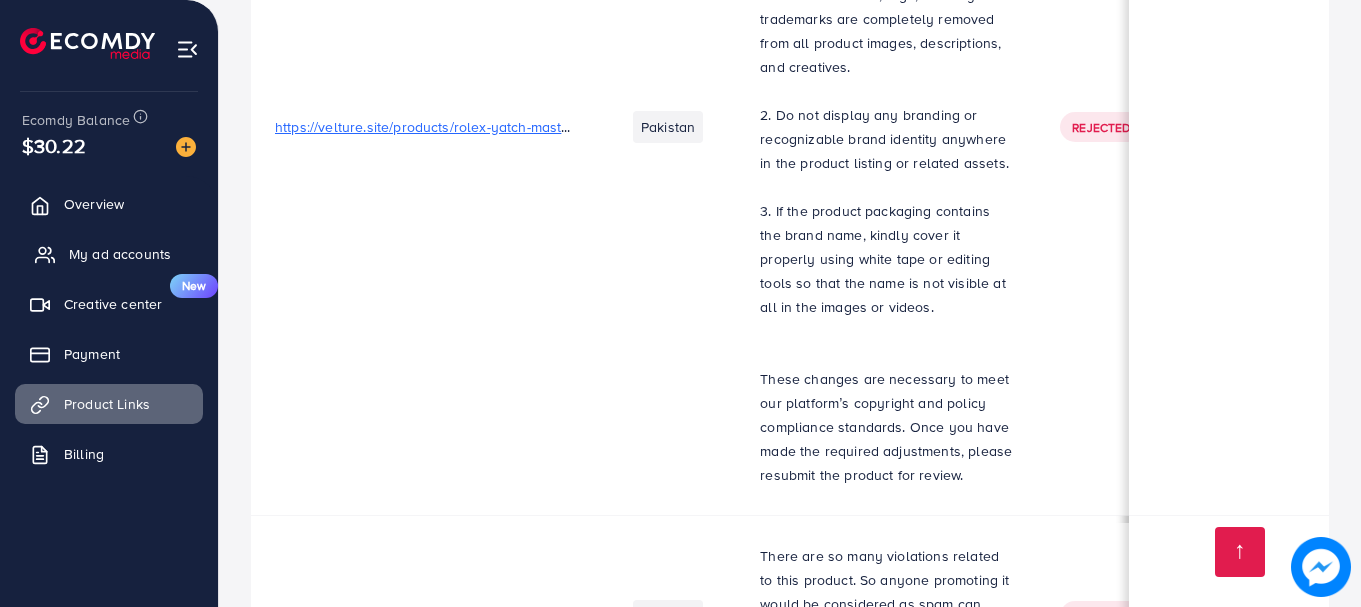 click on "My ad accounts" at bounding box center [120, 254] 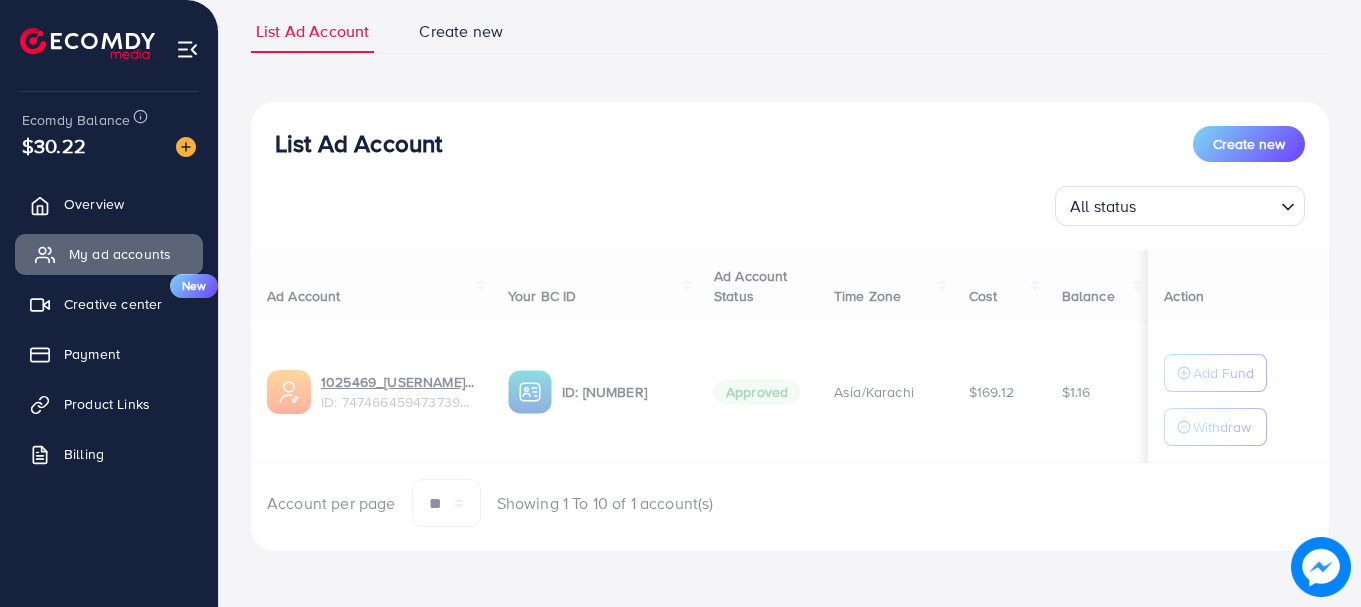 scroll, scrollTop: 0, scrollLeft: 0, axis: both 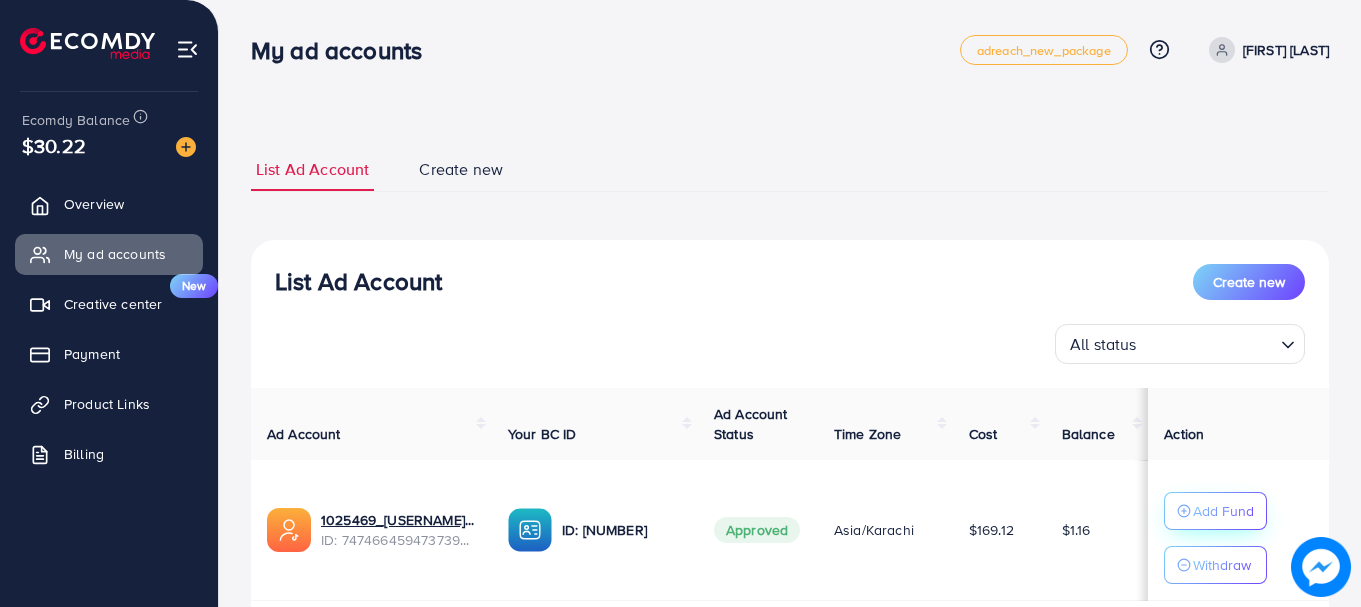 click on "Add Fund" at bounding box center (1223, 511) 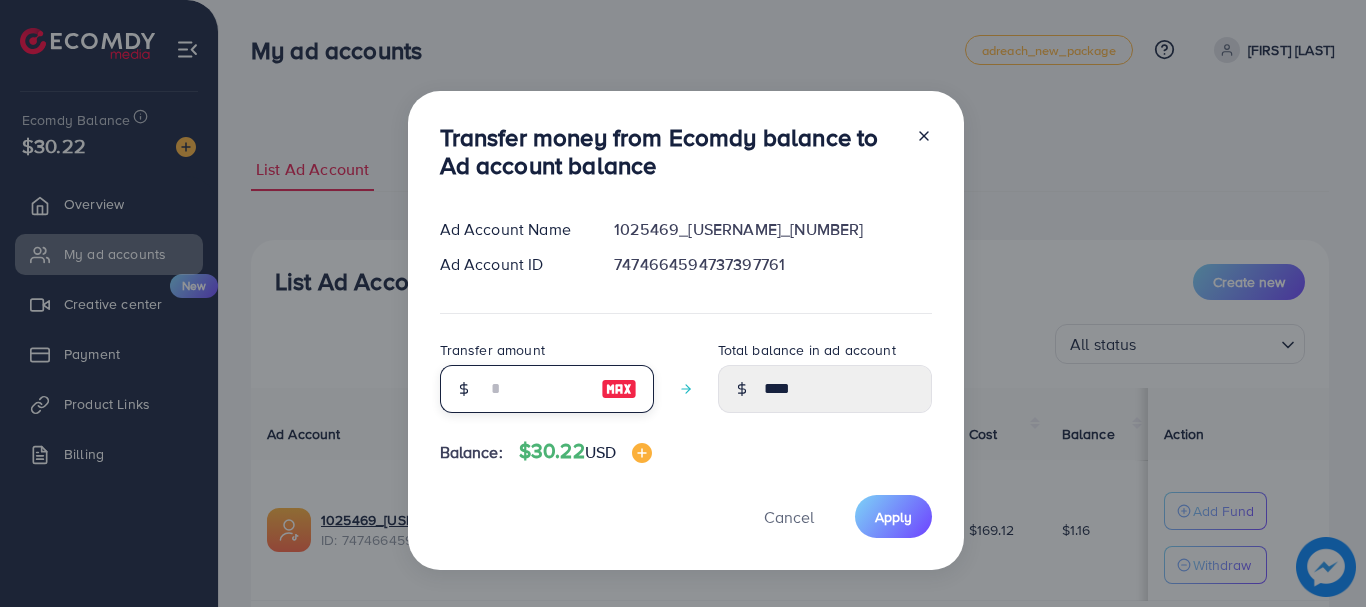 click at bounding box center [536, 389] 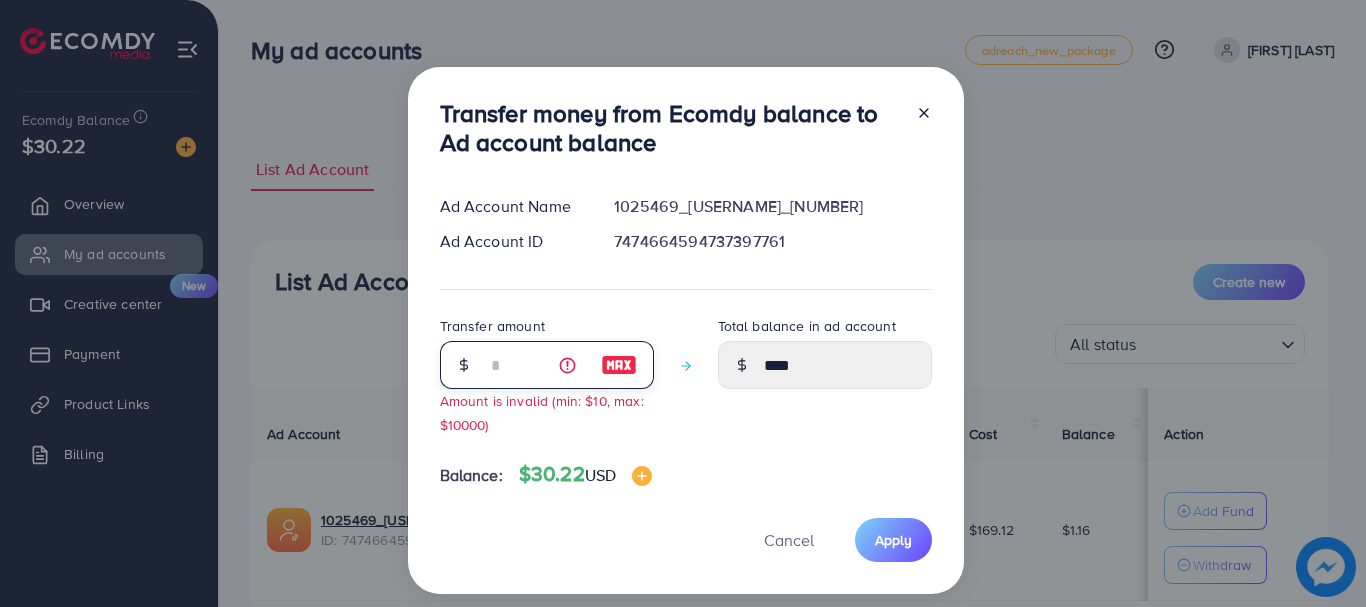 type on "*" 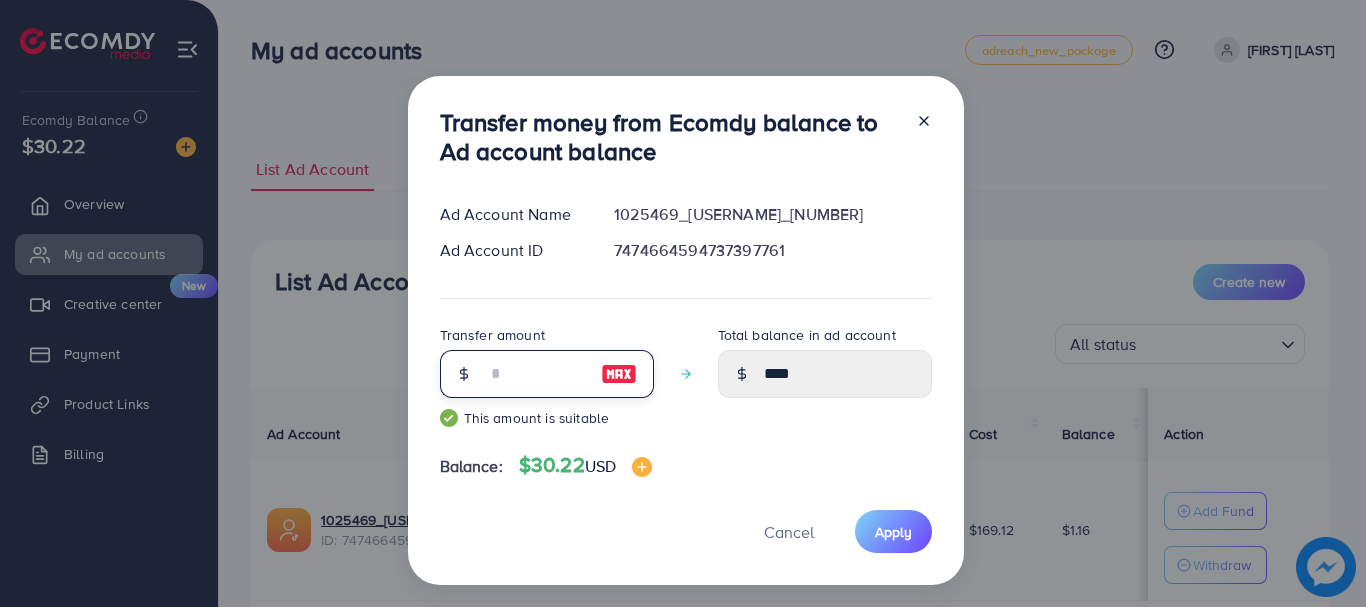 type on "**" 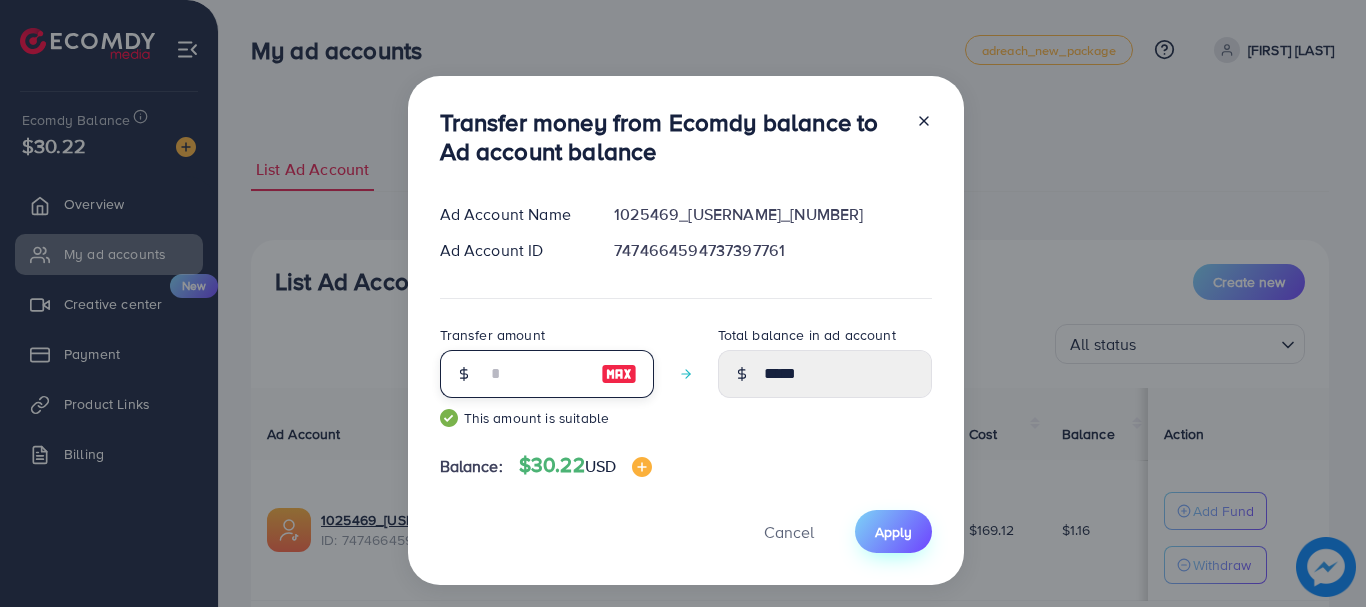 type on "**" 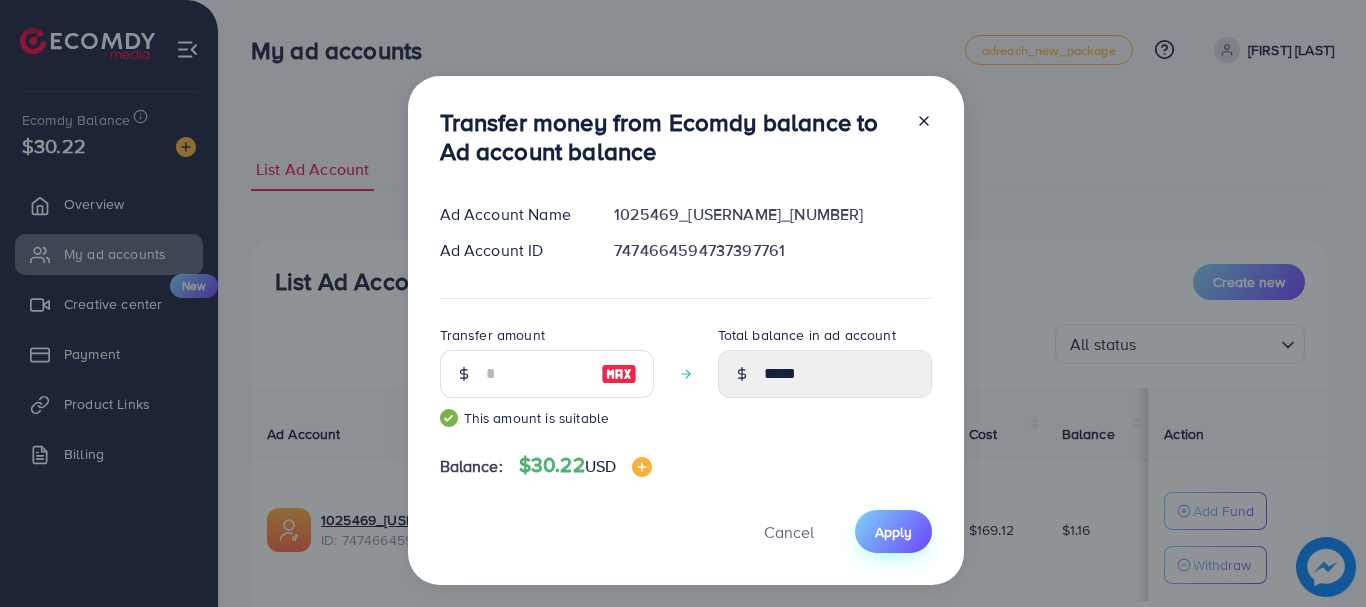 click on "Apply" at bounding box center [893, 532] 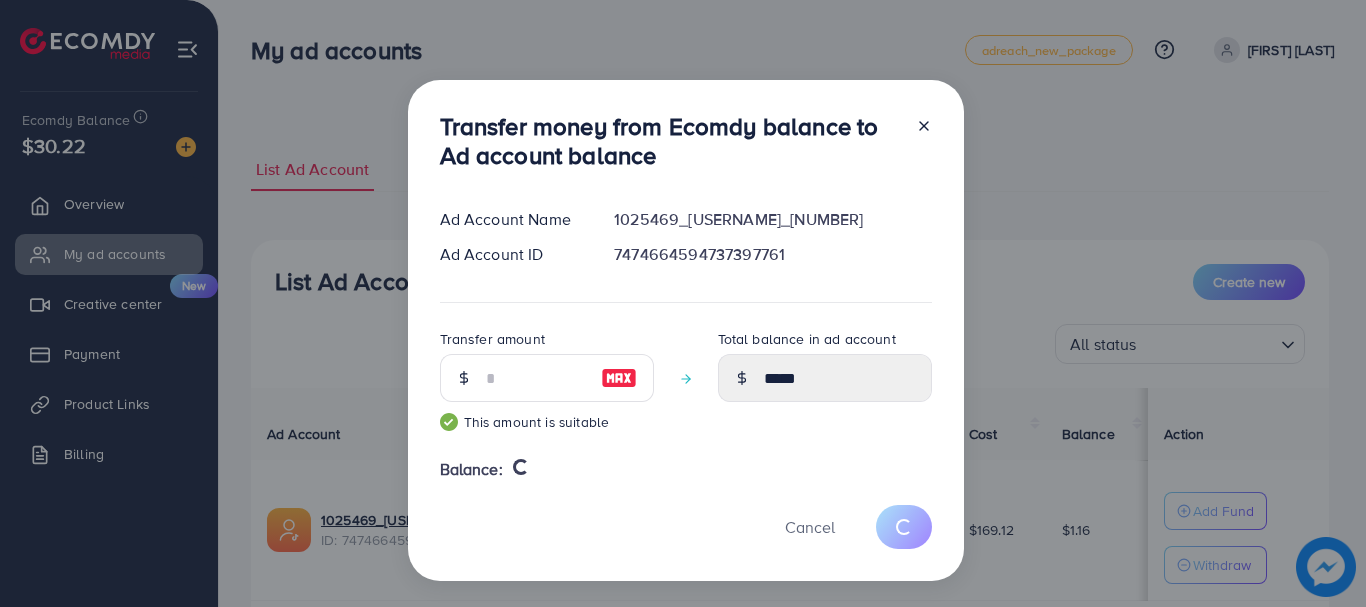 type 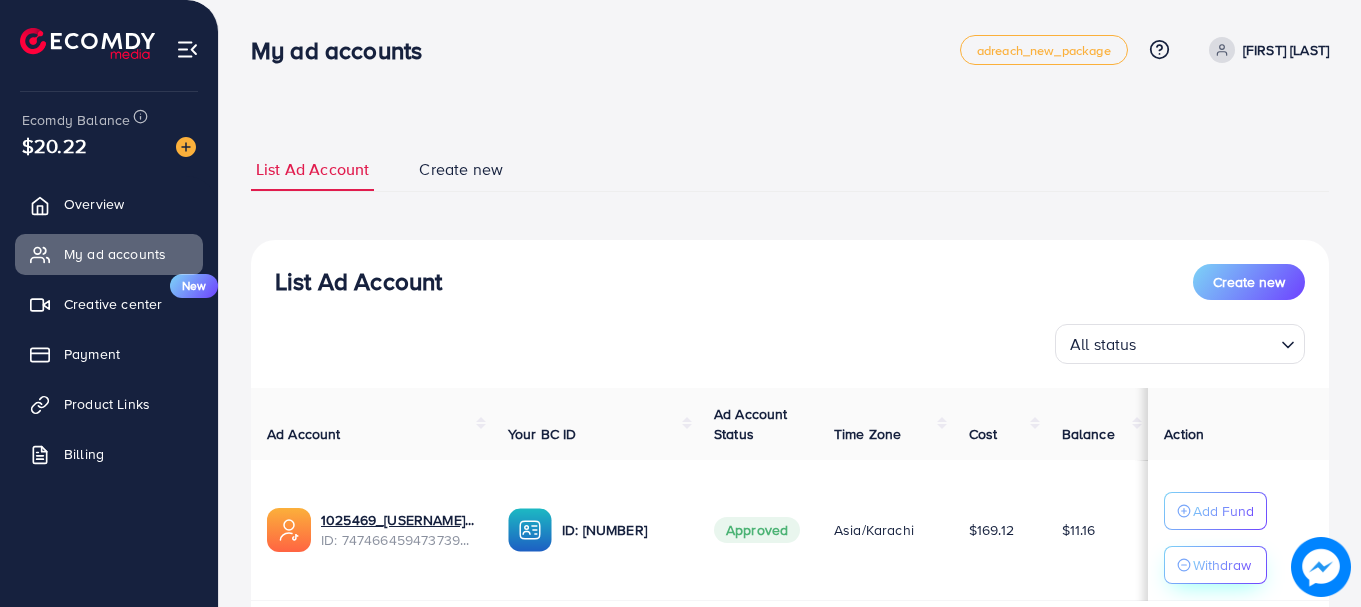 click on "Withdraw" at bounding box center (1222, 565) 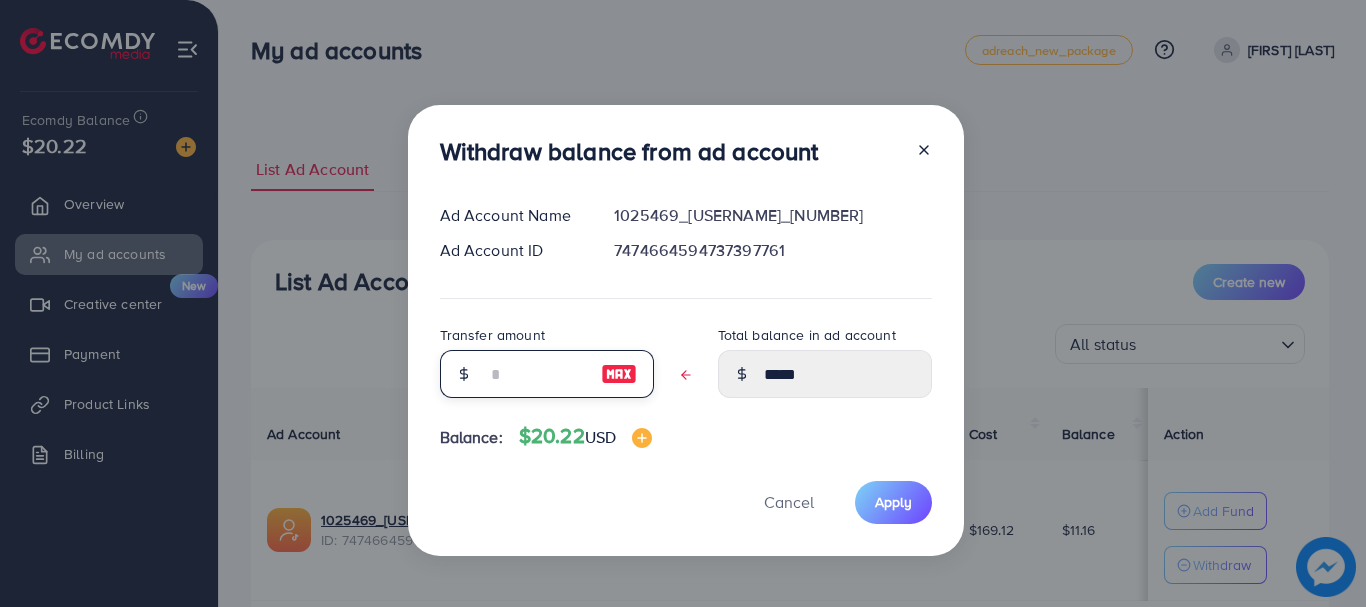 click at bounding box center [536, 374] 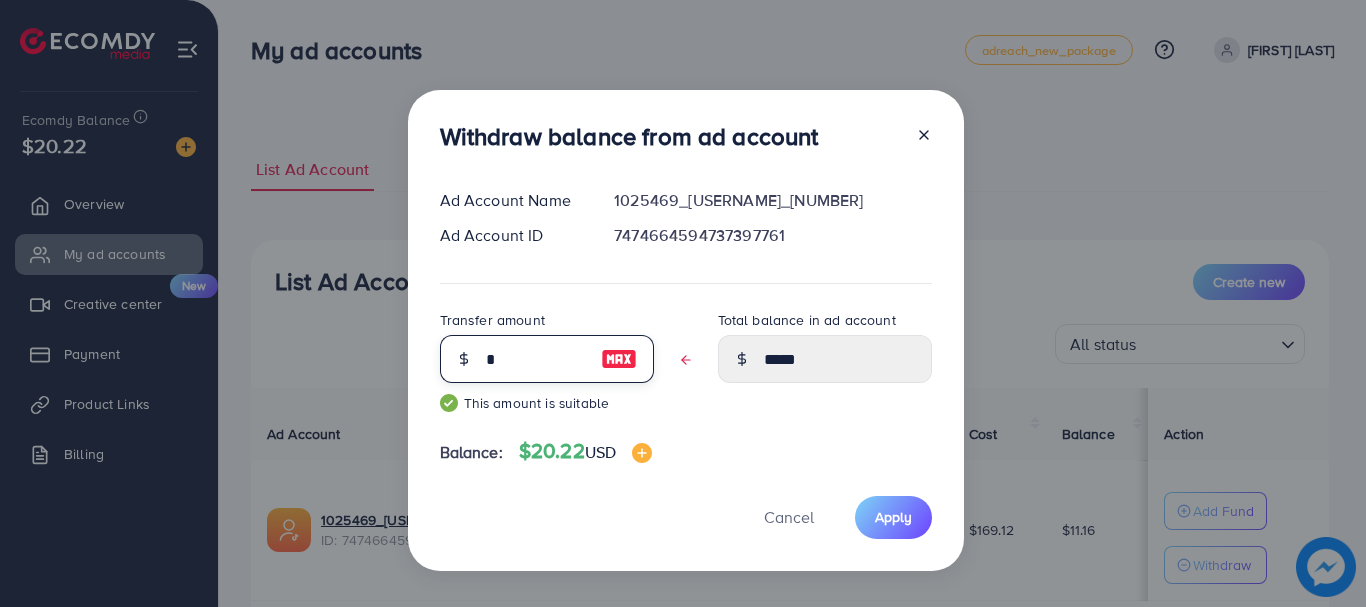 click on "*" at bounding box center [536, 359] 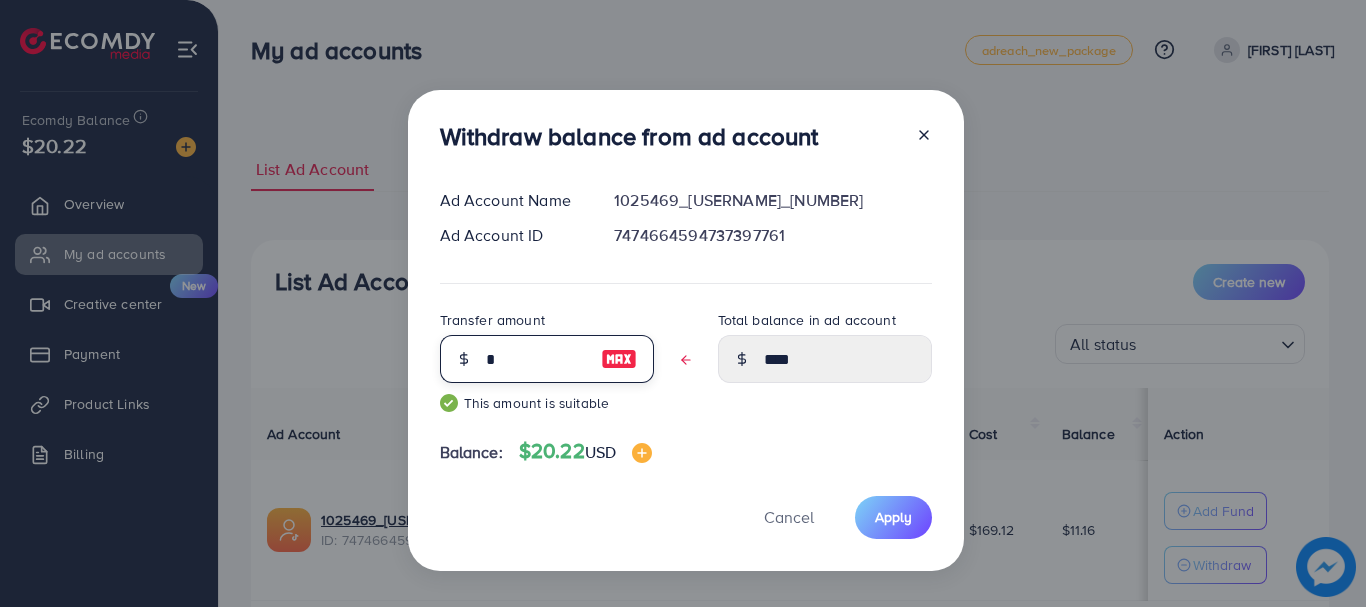 drag, startPoint x: 923, startPoint y: 151, endPoint x: 549, endPoint y: 345, distance: 421.32172 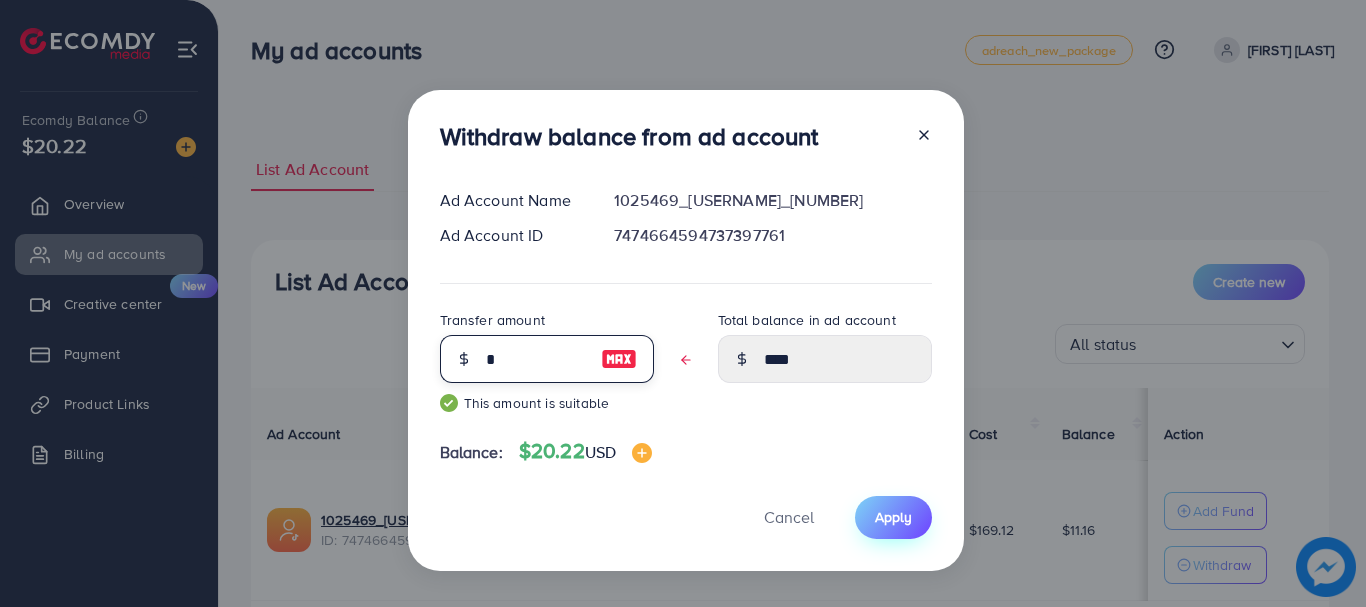 type on "*" 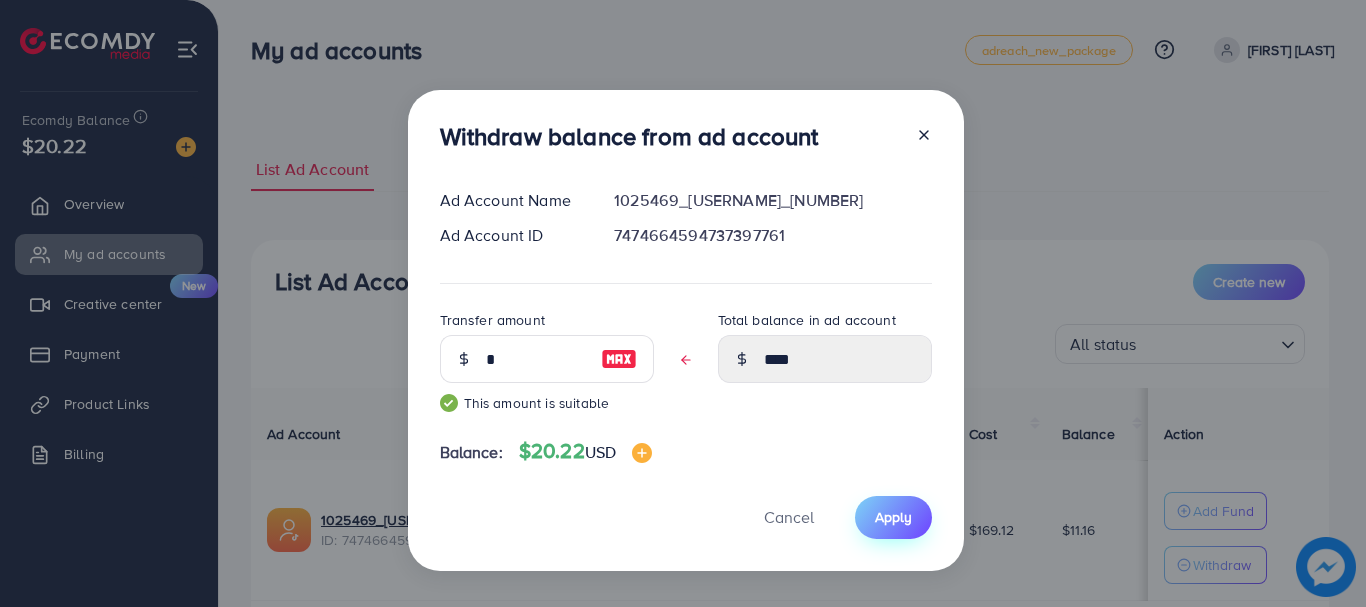 click on "Apply" at bounding box center (893, 517) 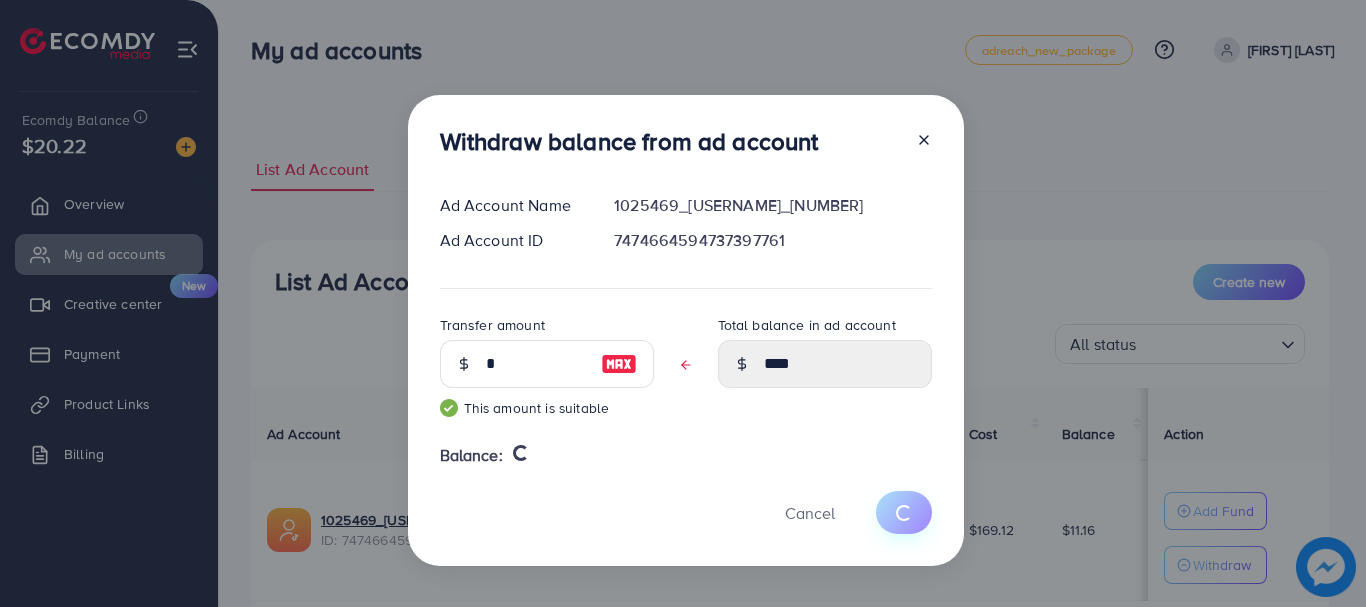type 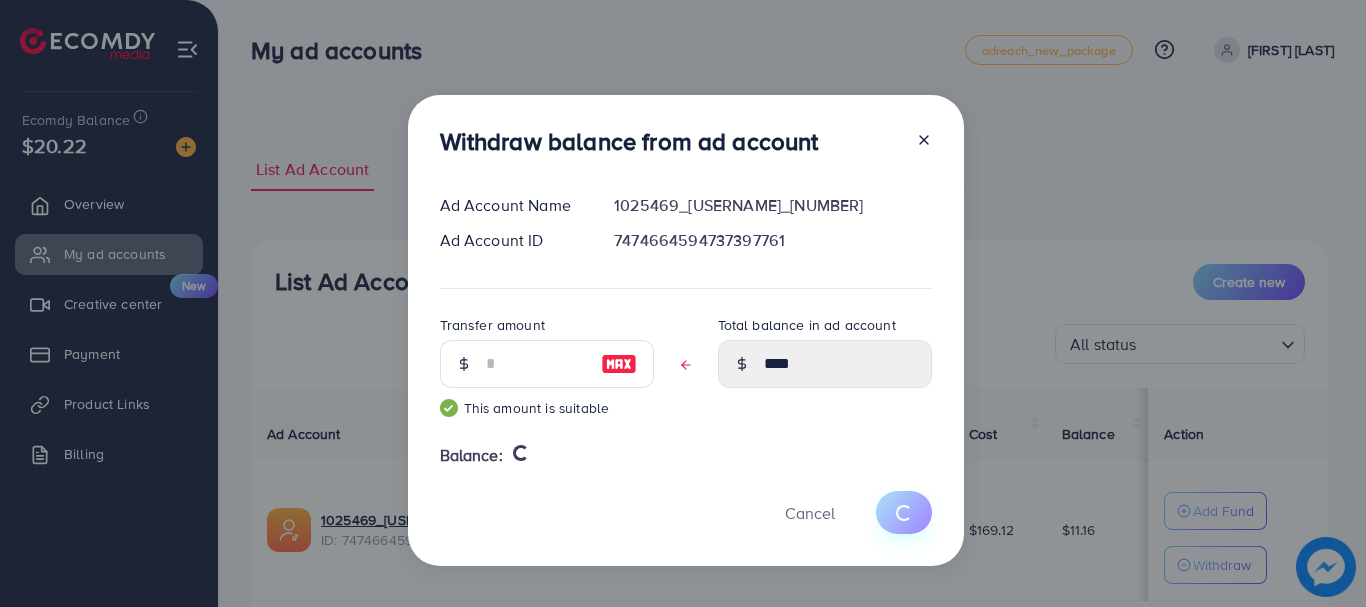 type on "*****" 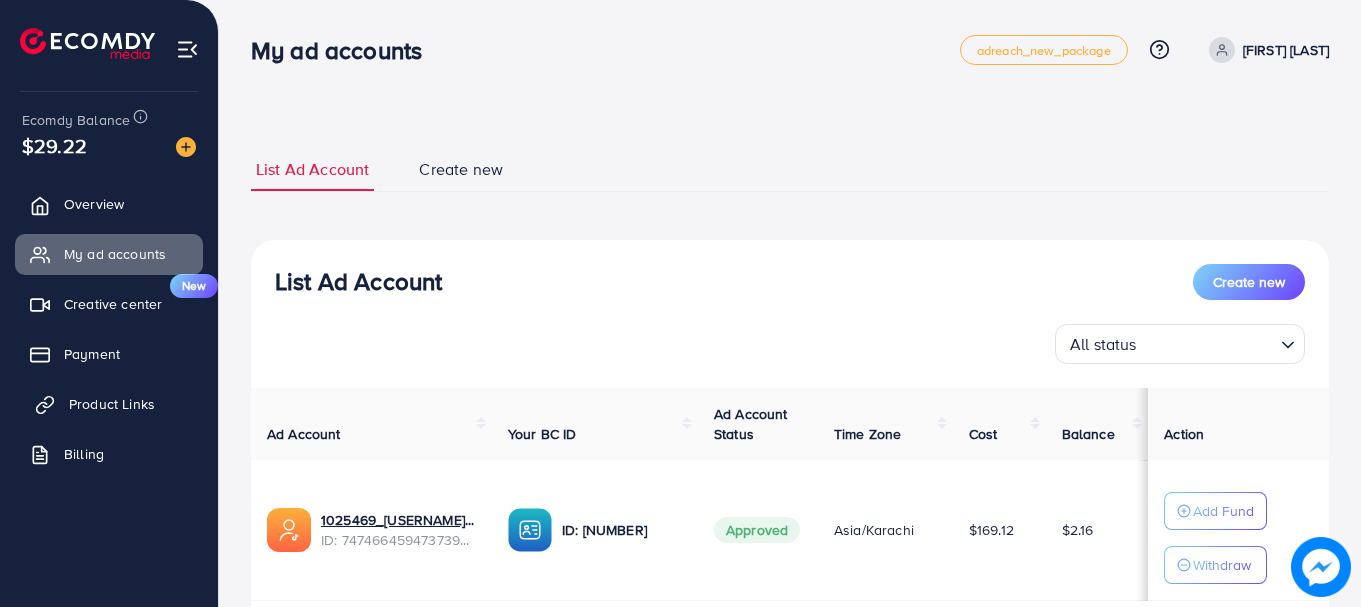 click on "Product Links" at bounding box center (112, 404) 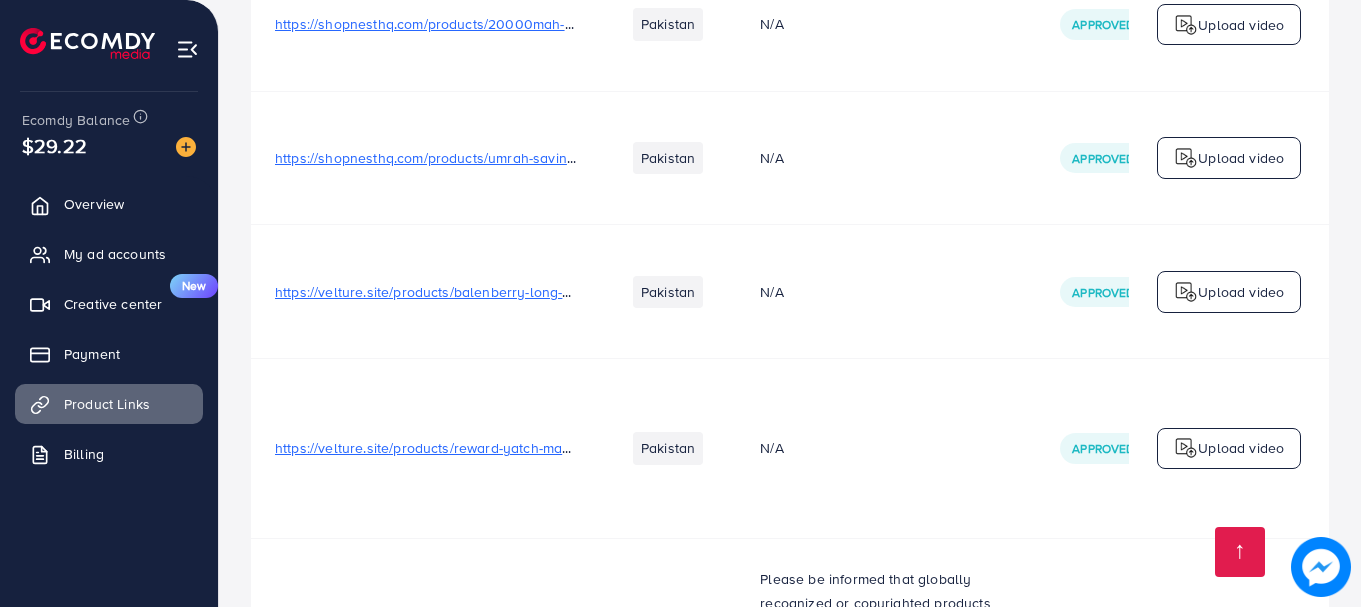 scroll, scrollTop: 16303, scrollLeft: 0, axis: vertical 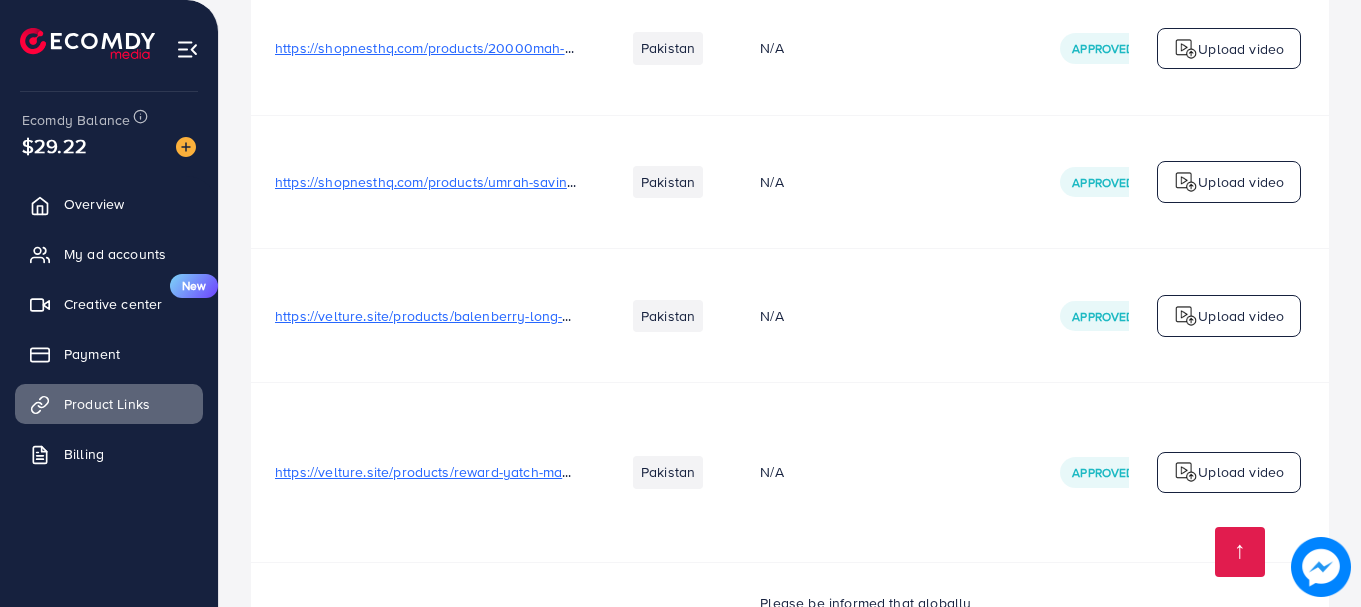 click on "Pakistan" at bounding box center [668, 951] 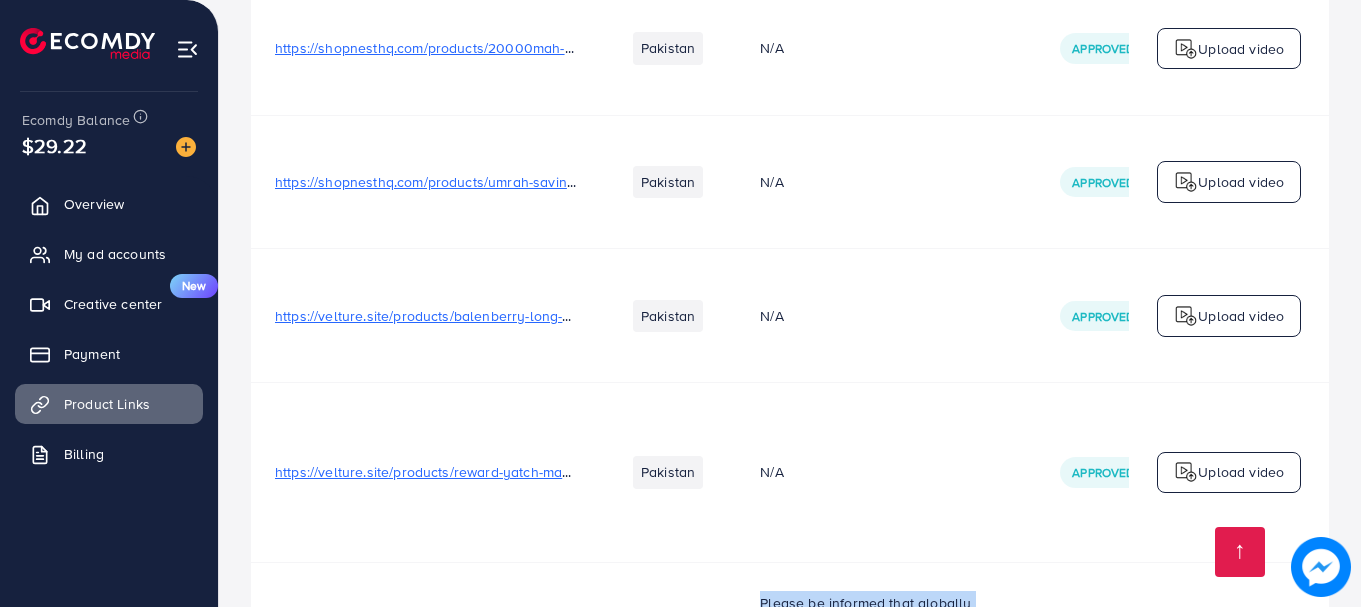 click on "Please be informed that globally recognized or copyrighted products are not allowed on the platform due to copyright and trademark restrictions." at bounding box center (886, 639) 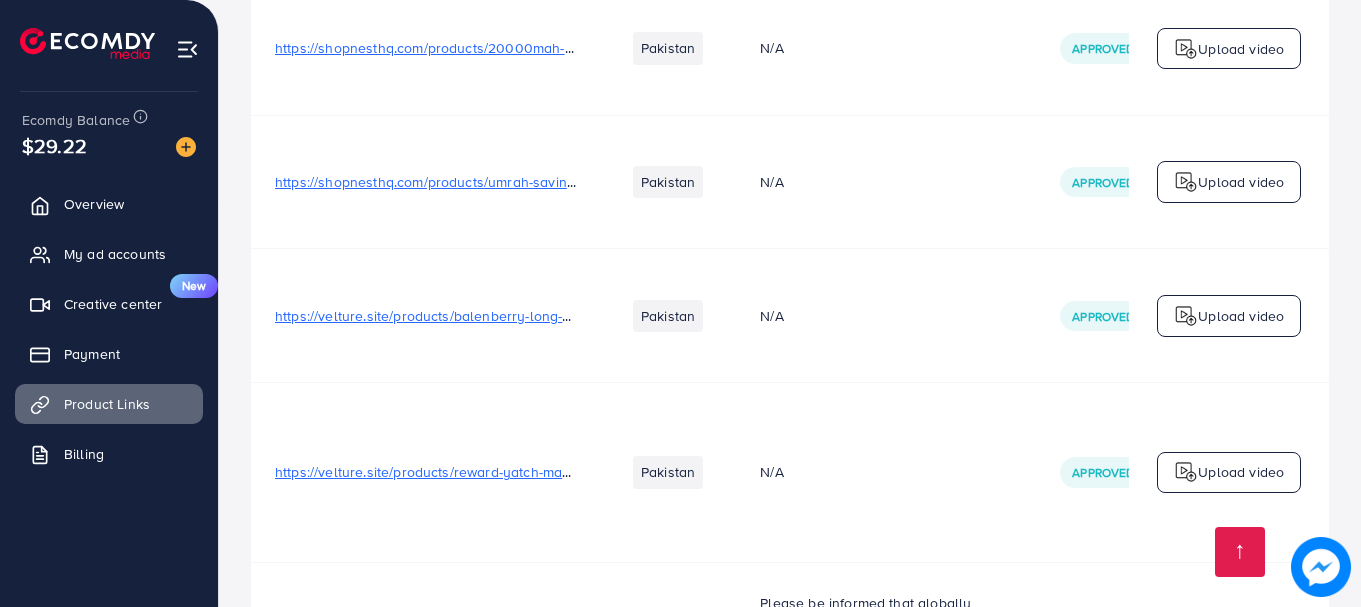 click on "Pakistan" at bounding box center [668, 951] 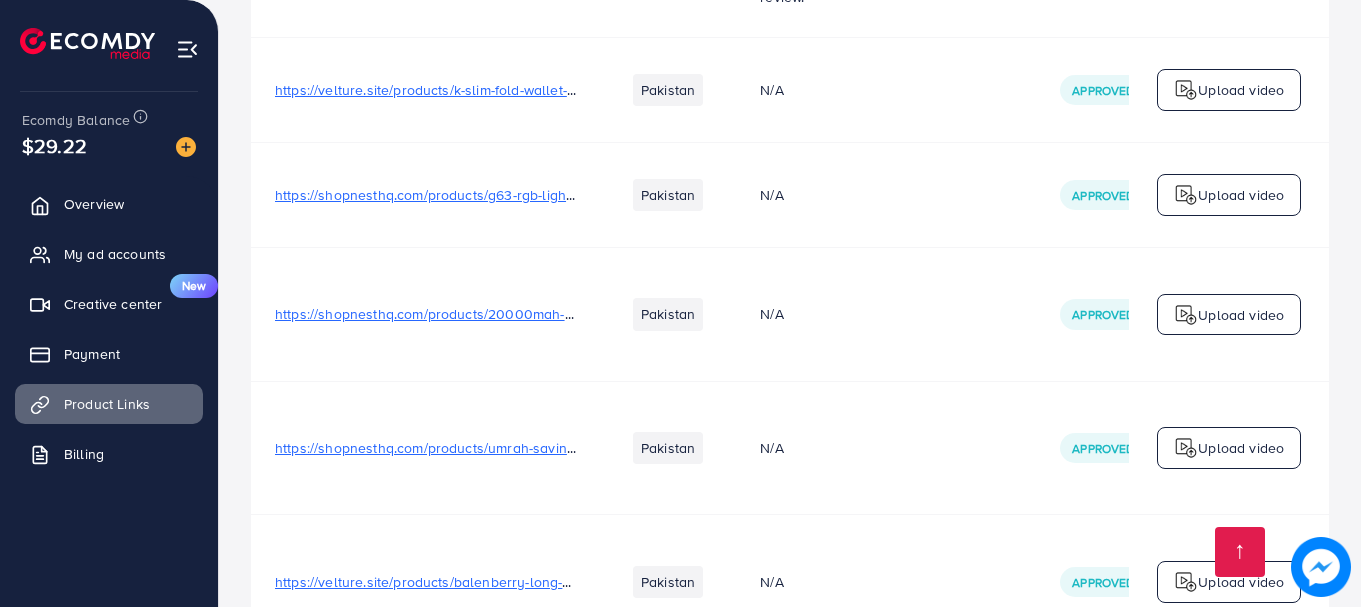 scroll, scrollTop: 16016, scrollLeft: 0, axis: vertical 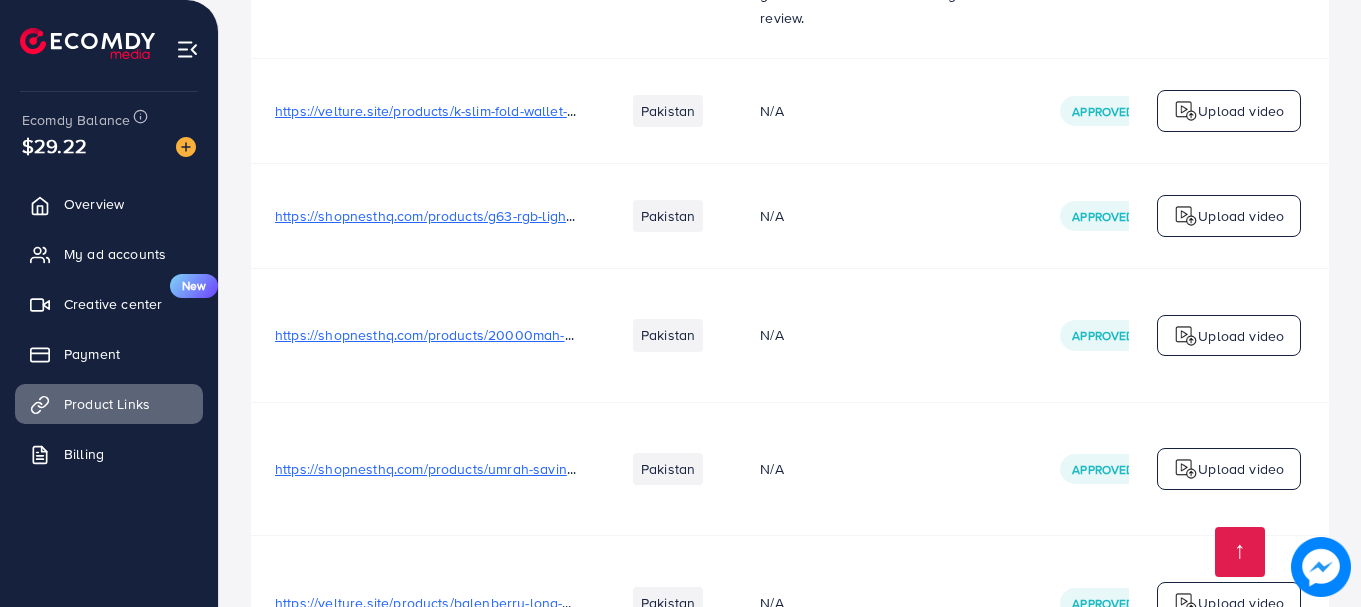click on "N/A" at bounding box center [771, 759] 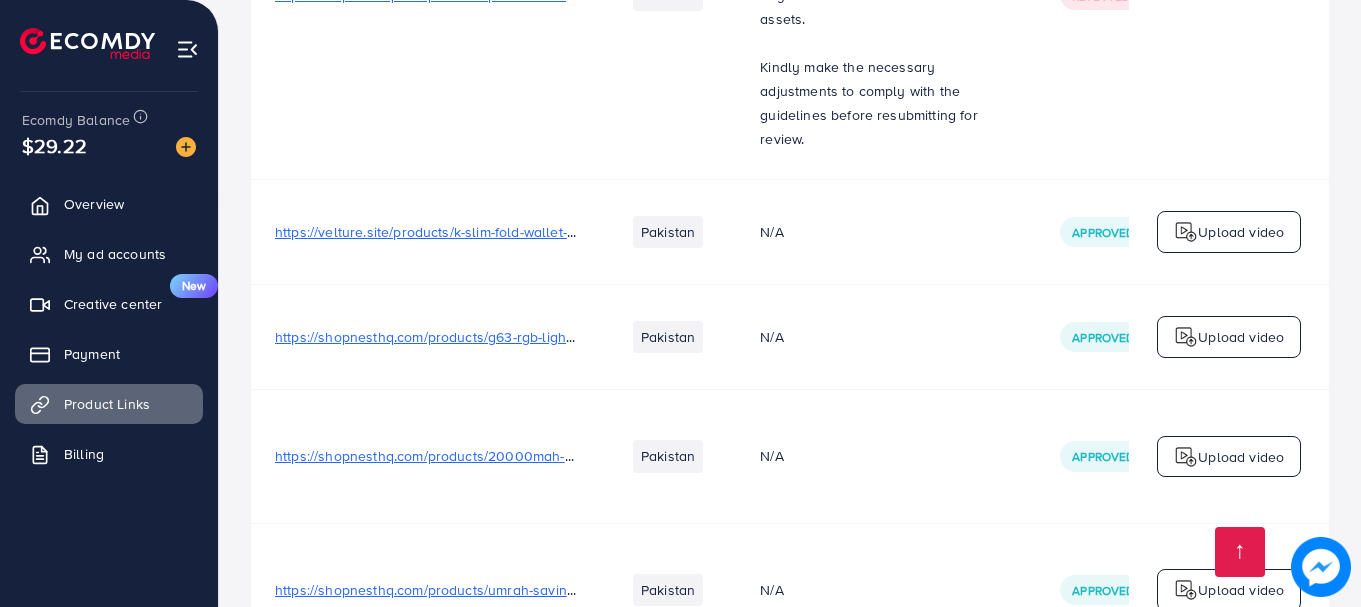 scroll, scrollTop: 15922, scrollLeft: 0, axis: vertical 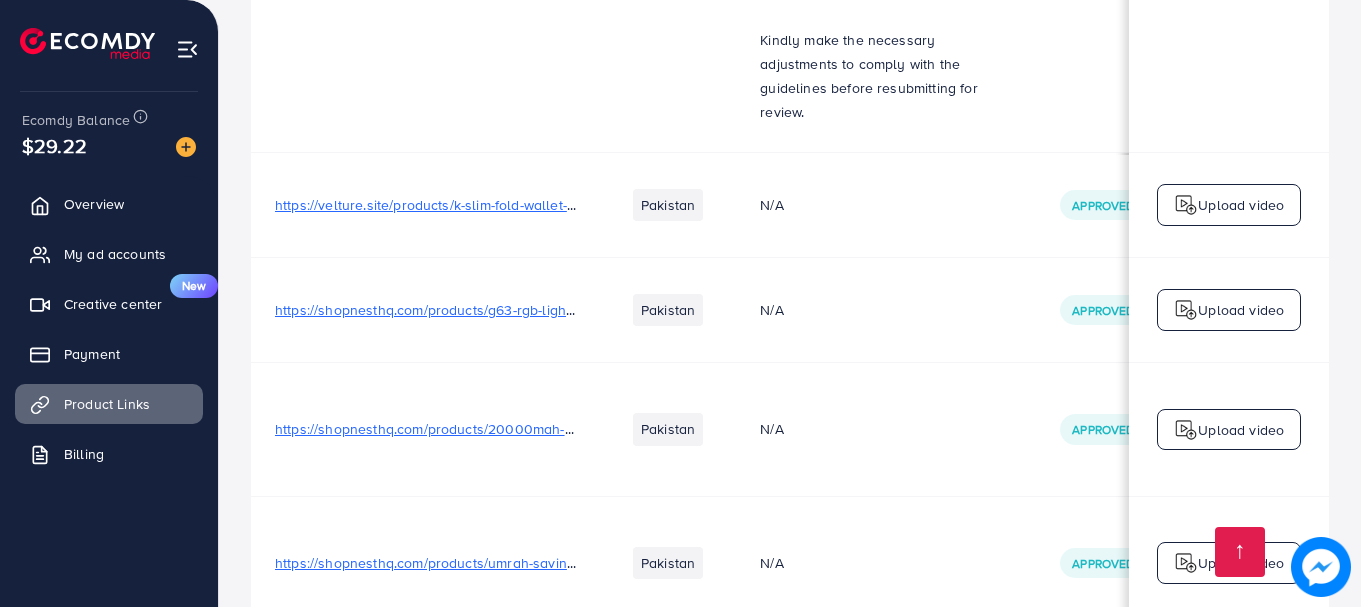 click on "N/A" at bounding box center (771, 853) 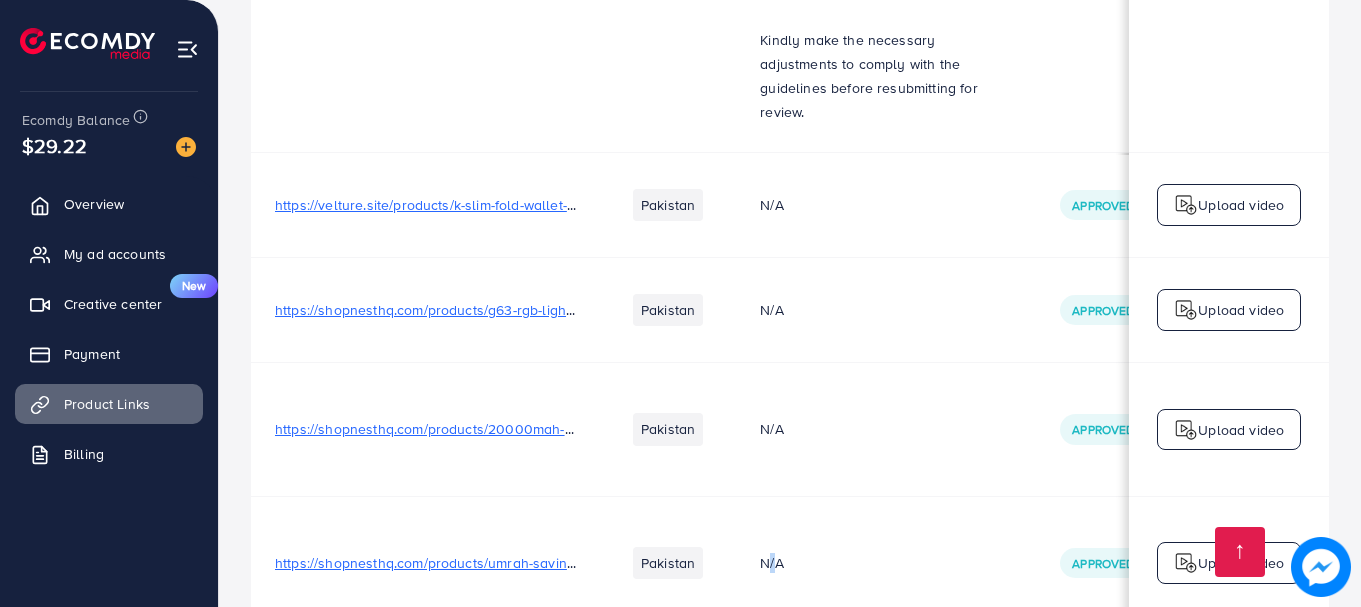 click on "N/A" at bounding box center [771, 563] 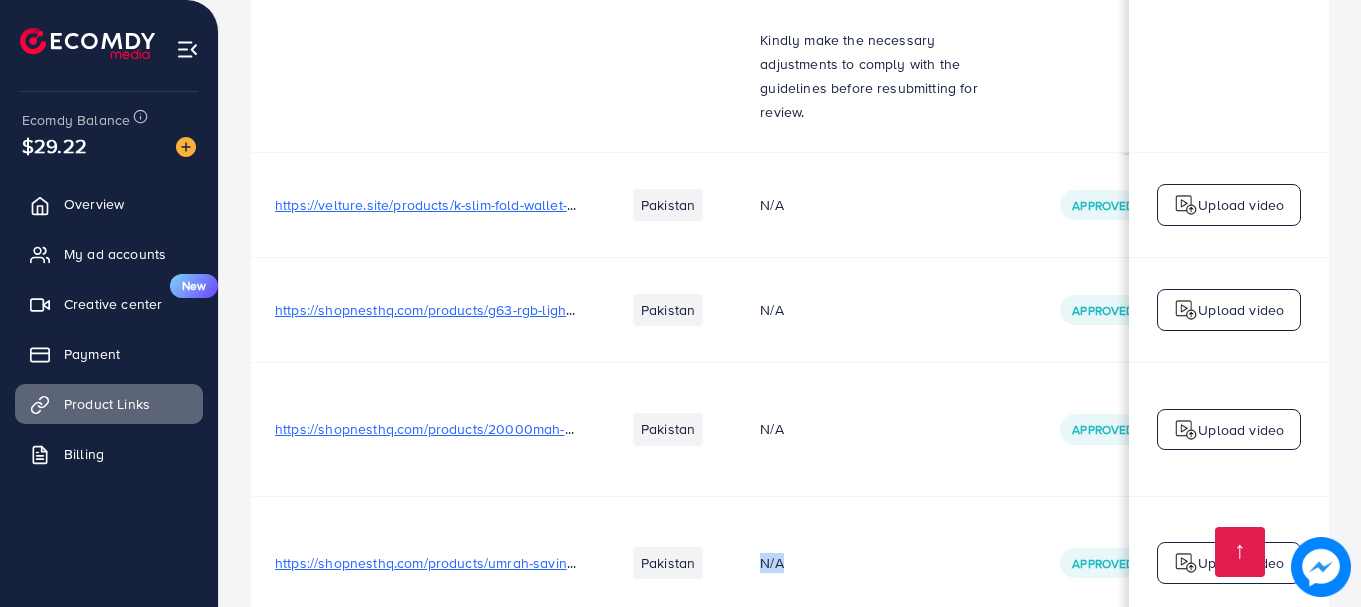 click on "N/A" at bounding box center [771, 563] 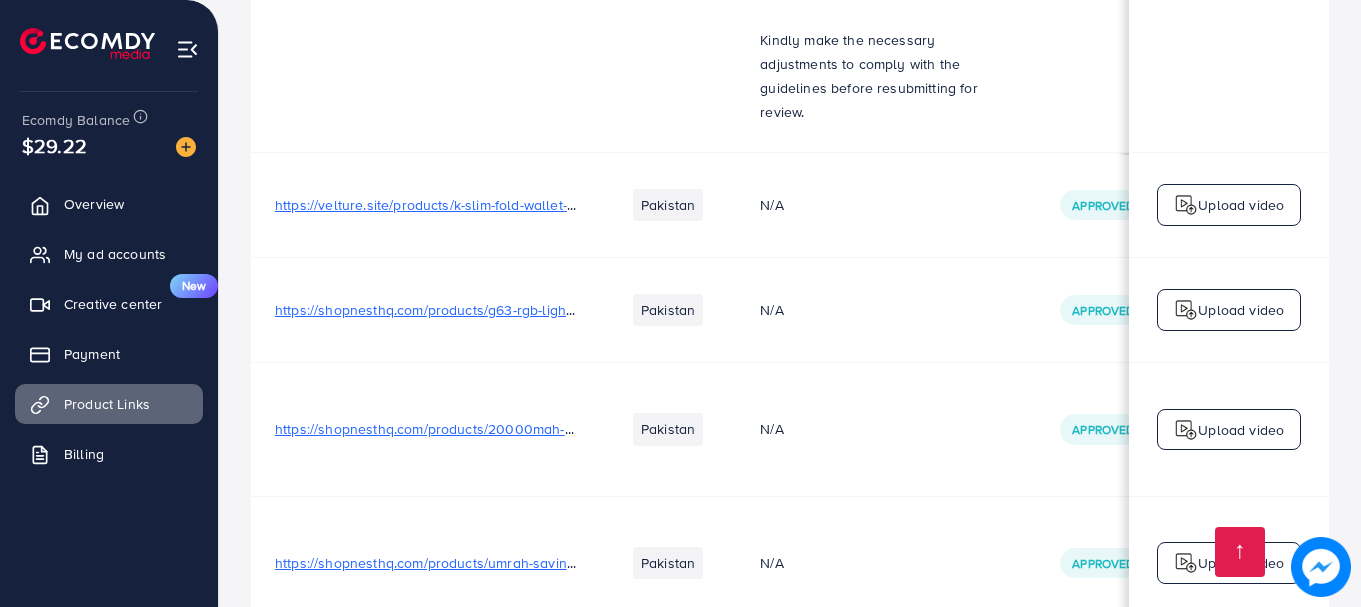 click on "N/A" at bounding box center (771, 697) 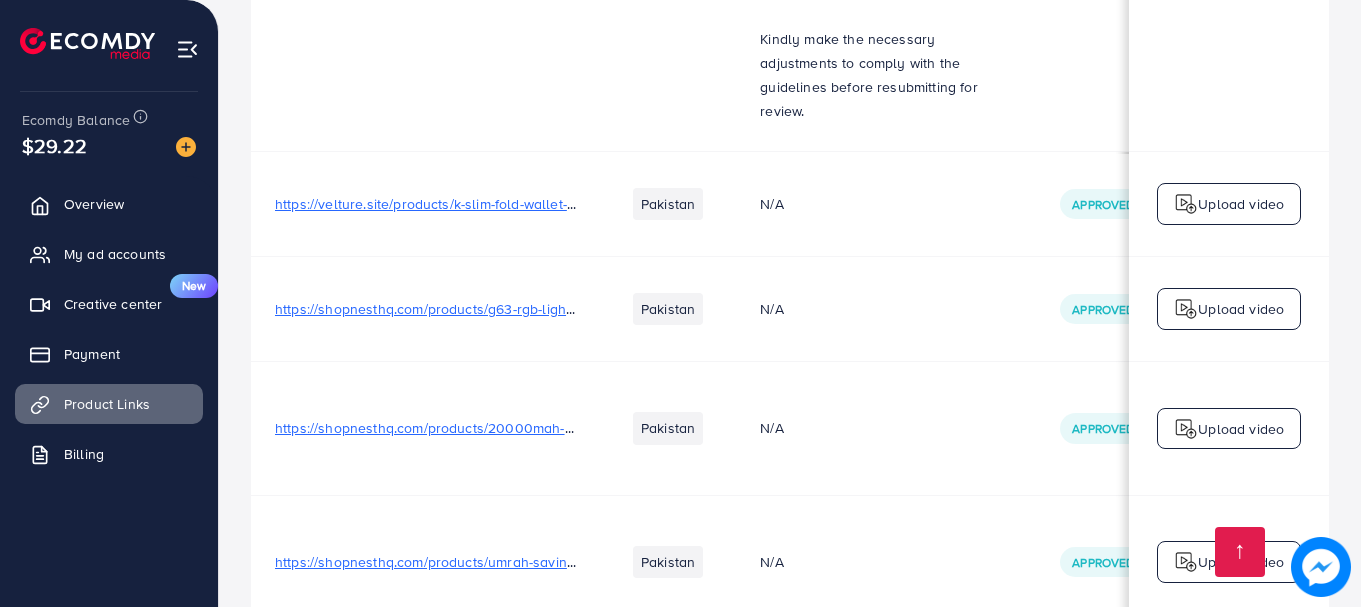 scroll, scrollTop: 0, scrollLeft: 0, axis: both 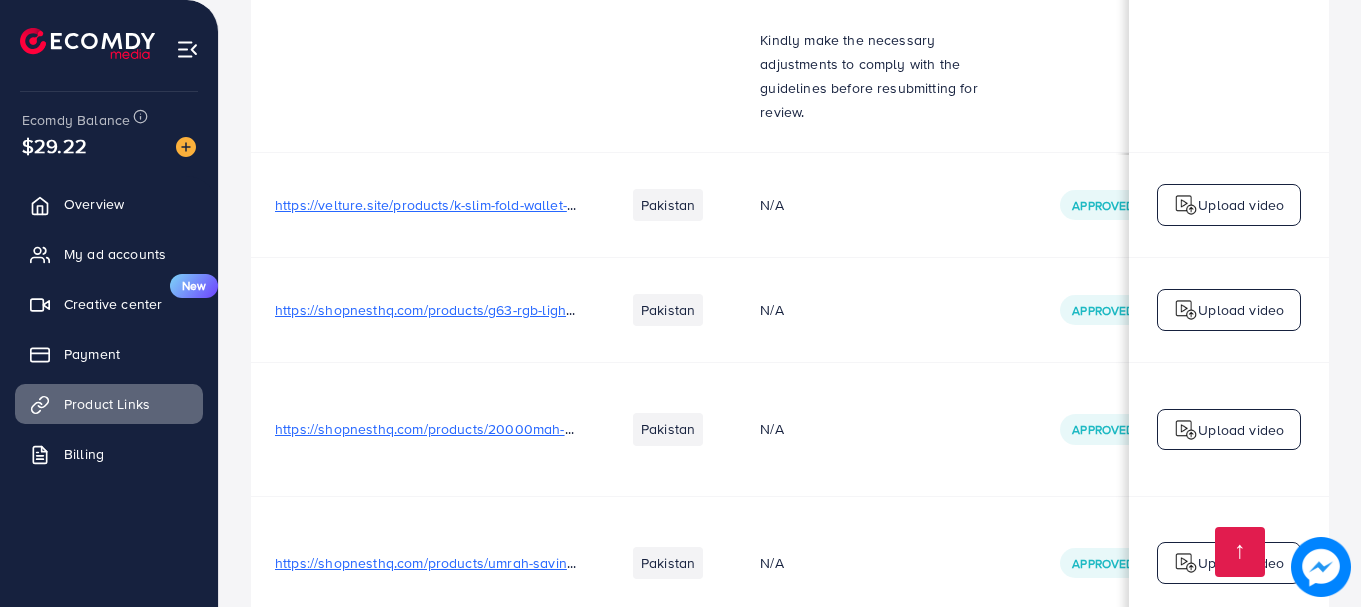 click on "N/A" at bounding box center (886, 854) 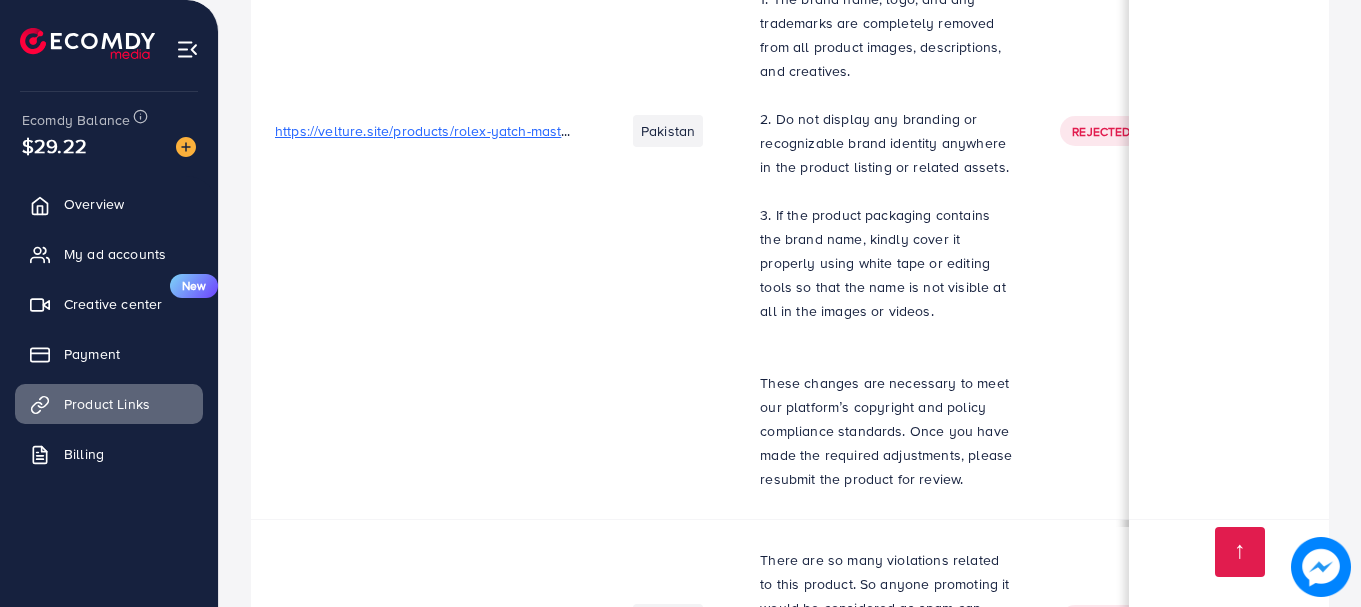 scroll, scrollTop: 17126, scrollLeft: 0, axis: vertical 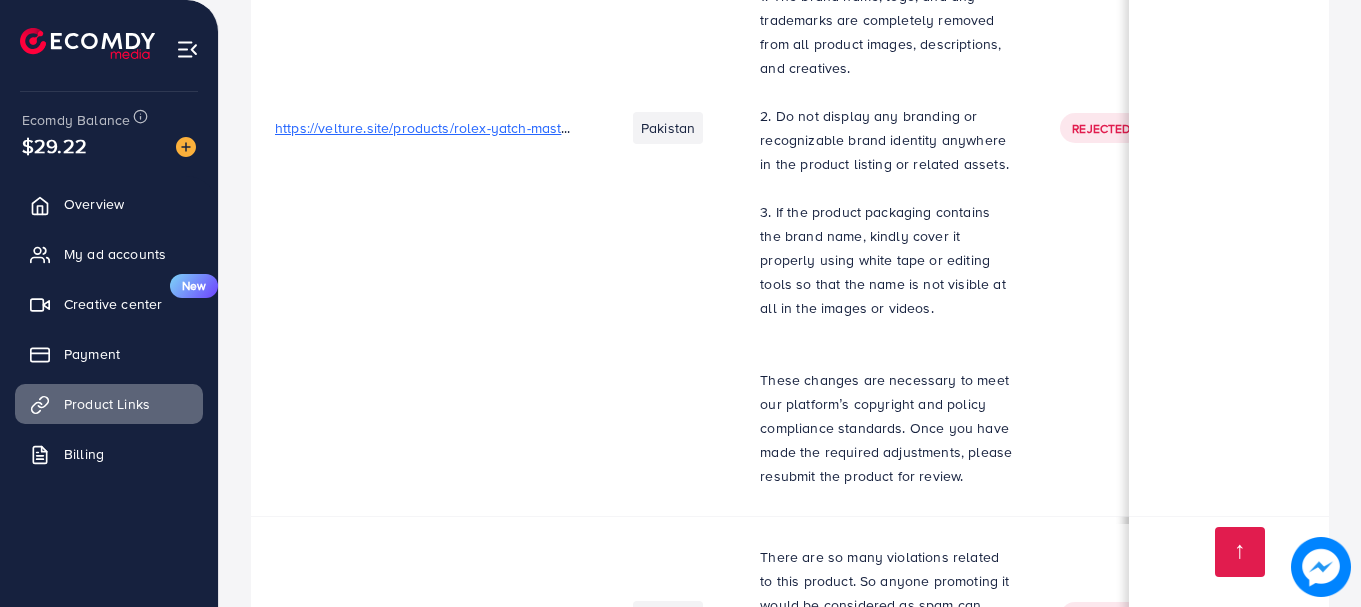 click on "There are so many violations related to this product. So anyone promoting it would be considered as spam can lead to account suspension. Please submit another product link. Thank you!" at bounding box center [886, 831] 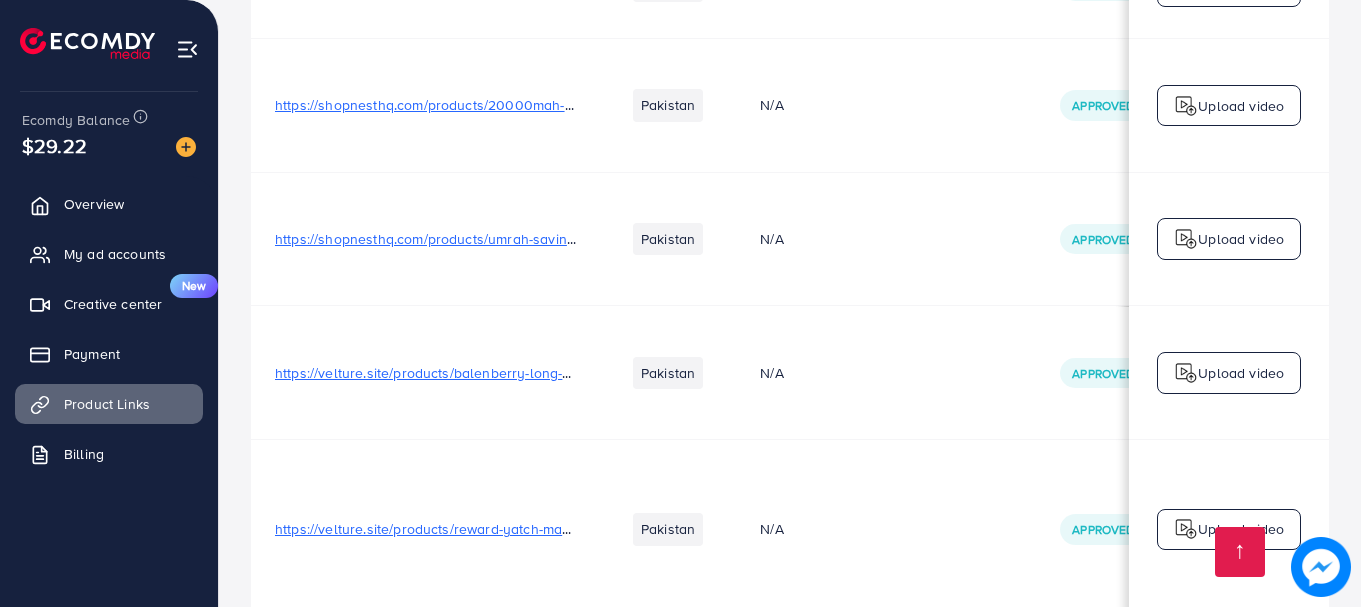 click on "Pakistan" at bounding box center [668, 1007] 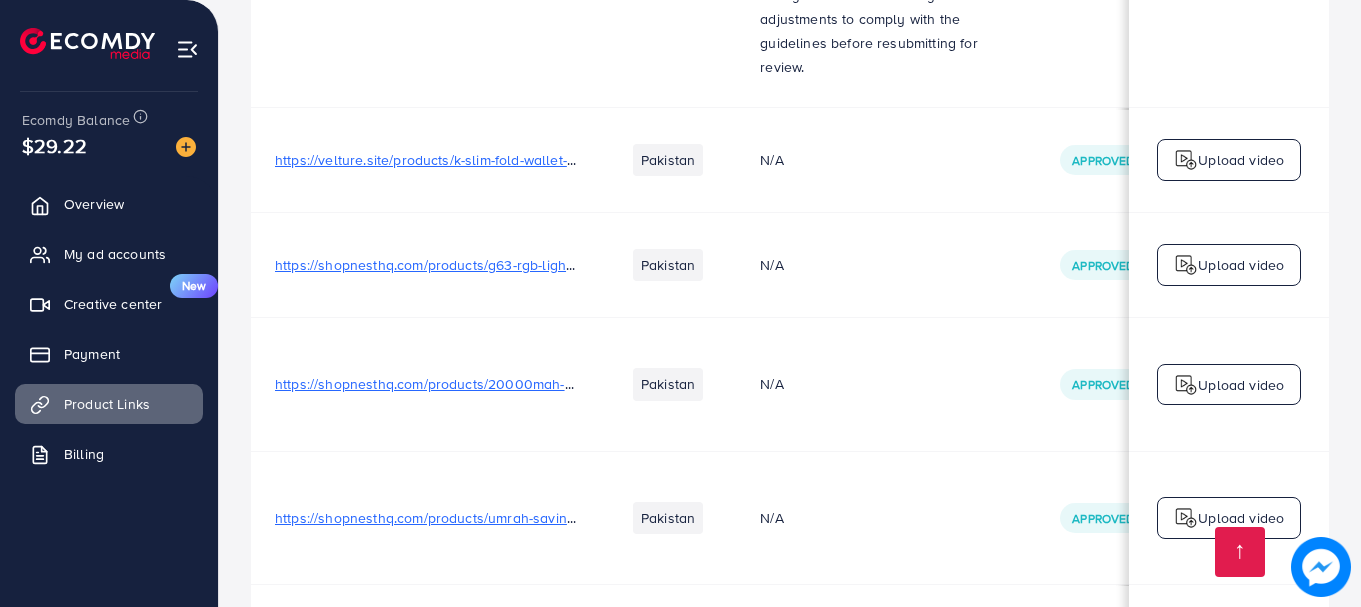 scroll, scrollTop: 15963, scrollLeft: 0, axis: vertical 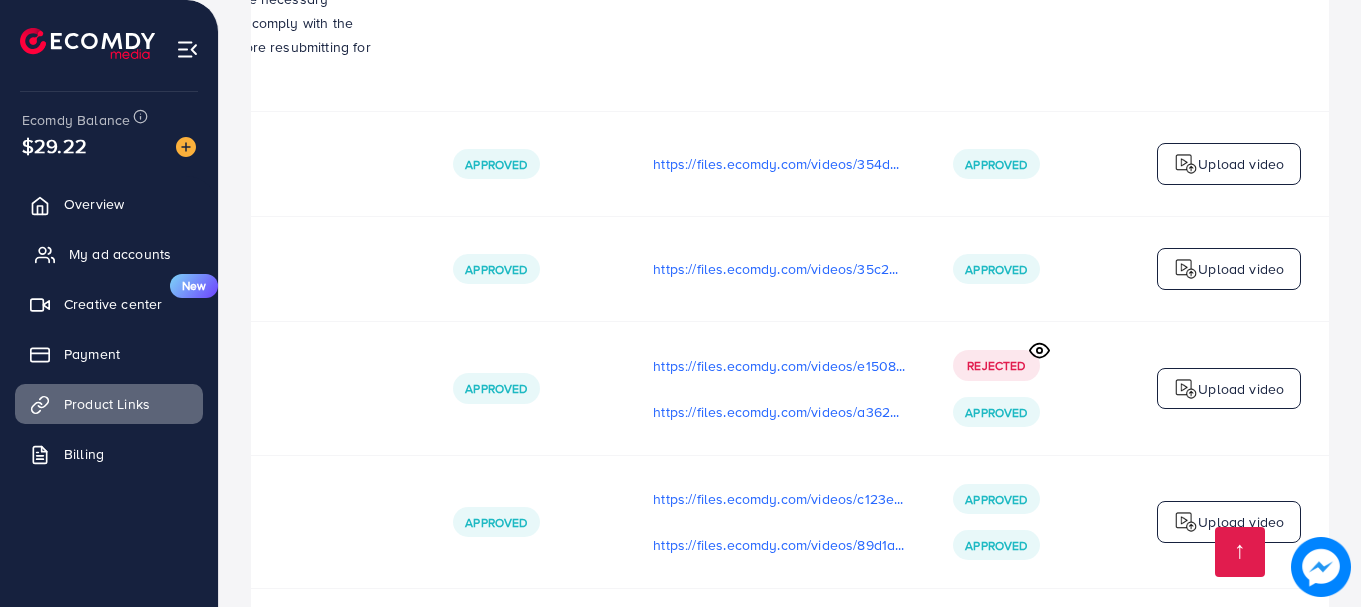 click on "My ad accounts" at bounding box center (120, 254) 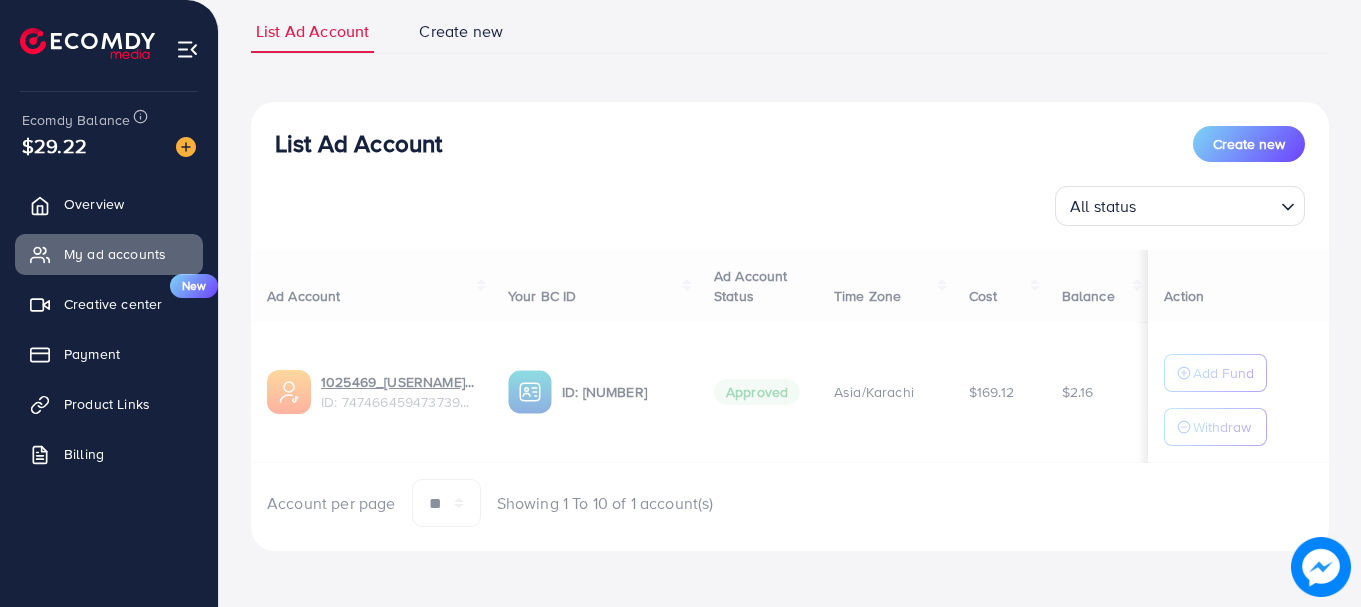 scroll, scrollTop: 0, scrollLeft: 0, axis: both 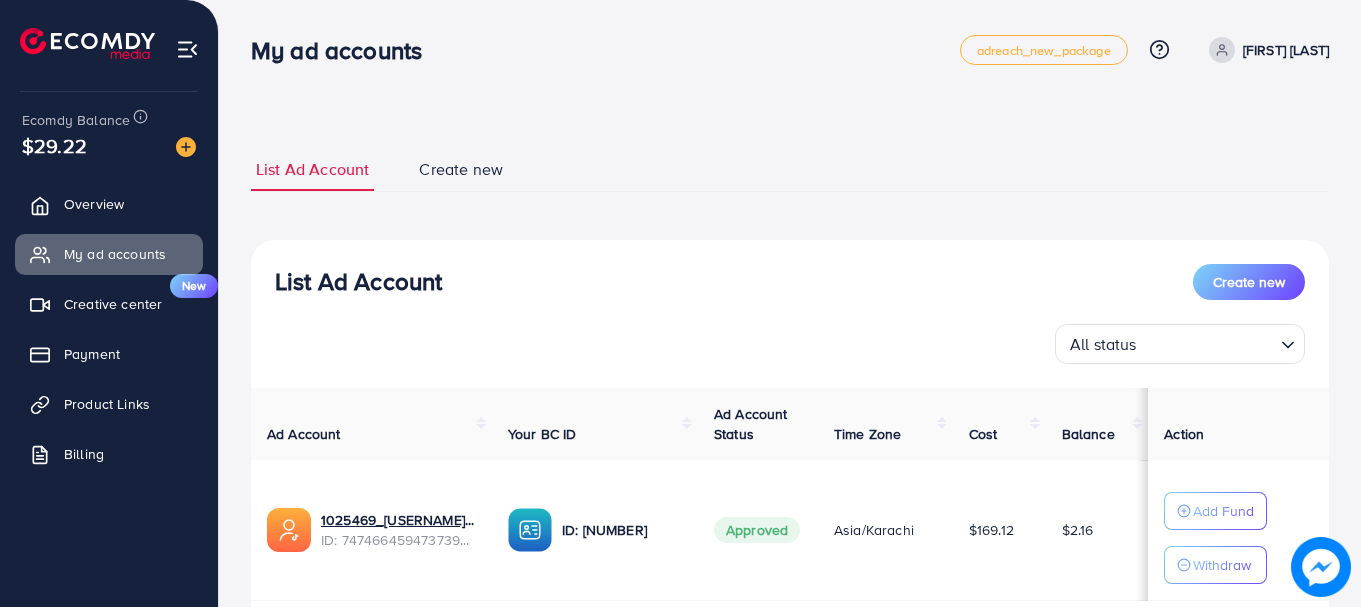 click on "List Ad Account   Create new
All status
Loading...                   Ad Account Your BC ID Ad Account Status Time Zone Cost Balance Action            1025469_[USERNAME]_[NUMBER]  ID: [NUMBER] ID: [NUMBER]  Approved   Asia/Karachi   $169.12   $2.16   Add Fund   Withdraw           Account per page  ** ** ** ***  Showing 1 To 10 of 1 account(s)" at bounding box center [790, 465] 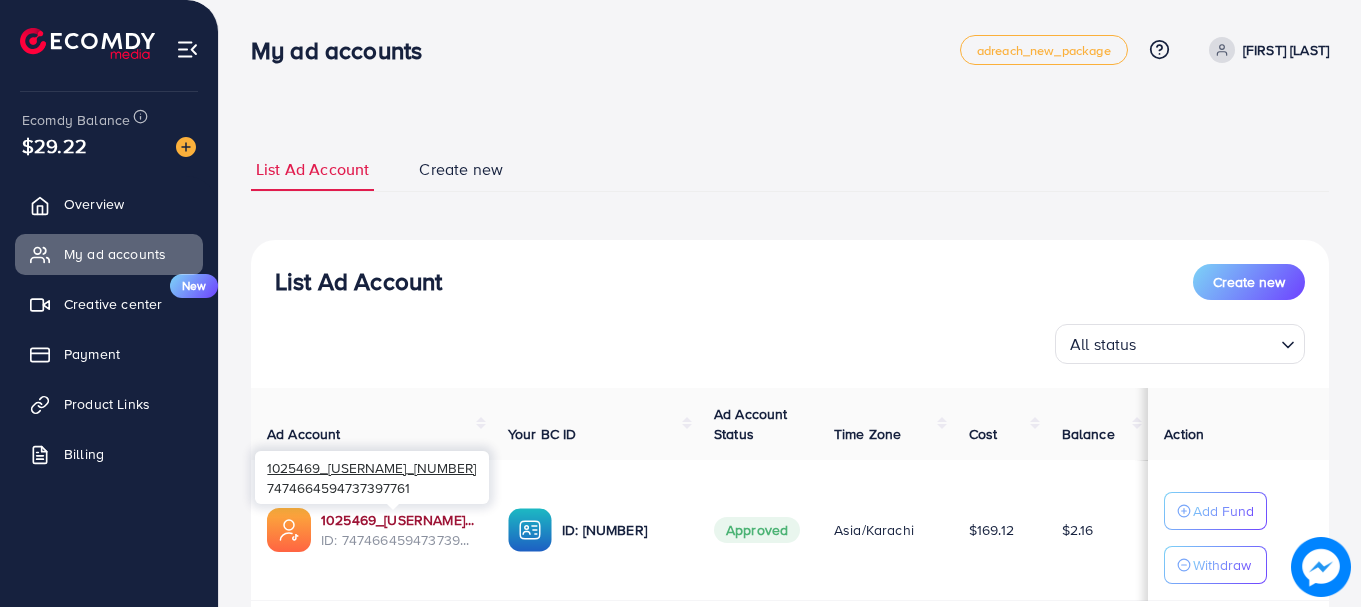 click on "1025469_[USERNAME]_[NUMBER]" at bounding box center [398, 520] 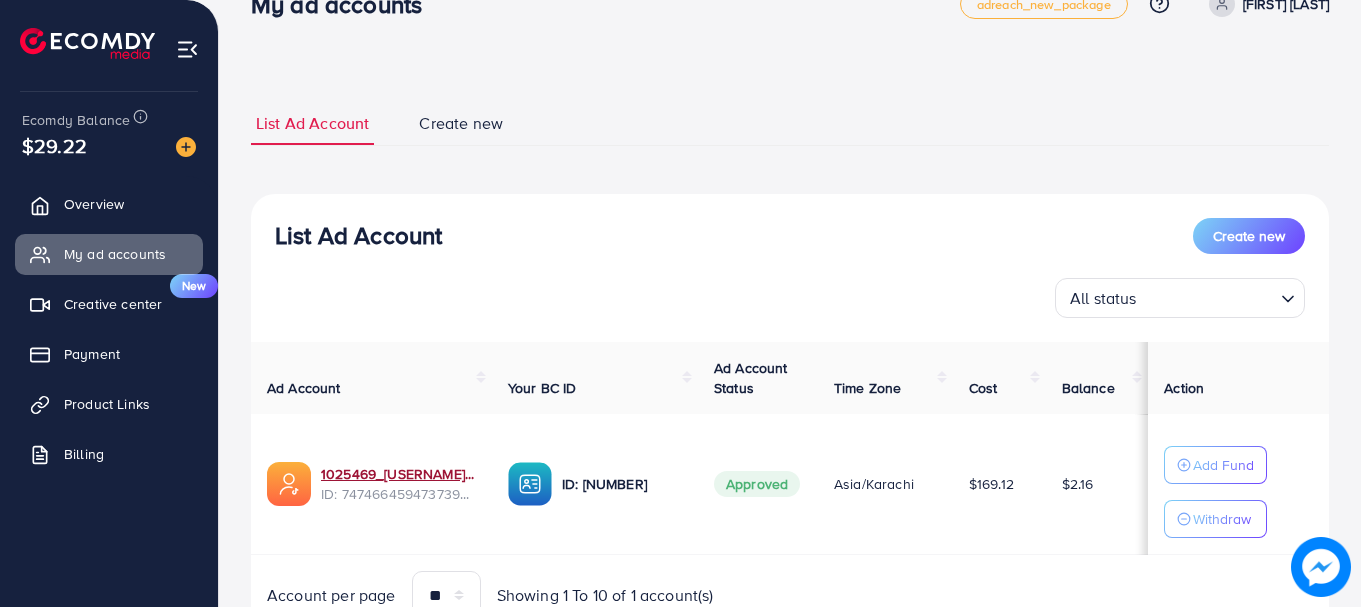 scroll, scrollTop: 0, scrollLeft: 0, axis: both 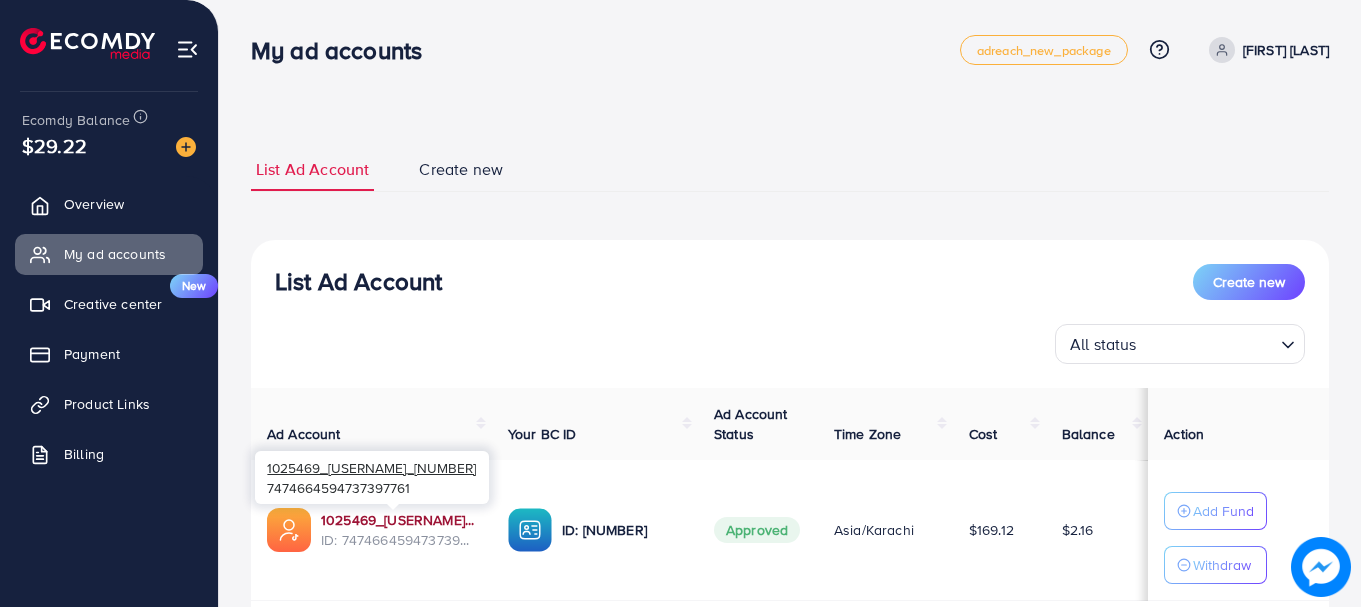 click on "1025469_[USERNAME]_[NUMBER]" at bounding box center [398, 520] 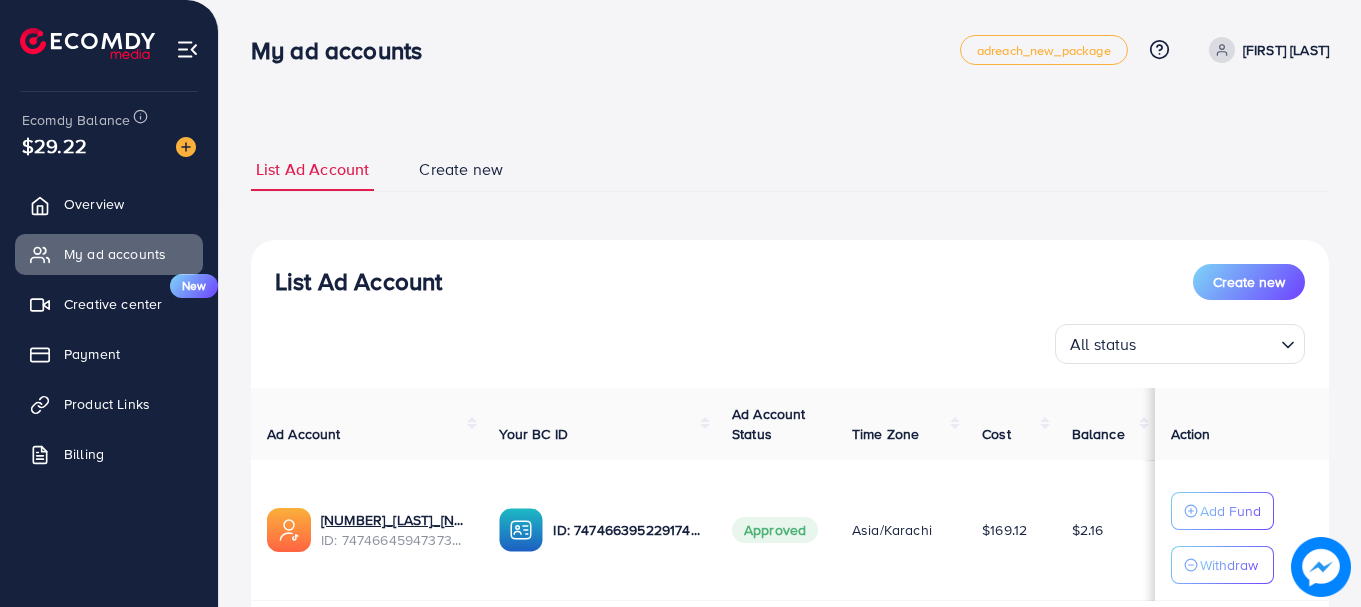 scroll, scrollTop: 0, scrollLeft: 0, axis: both 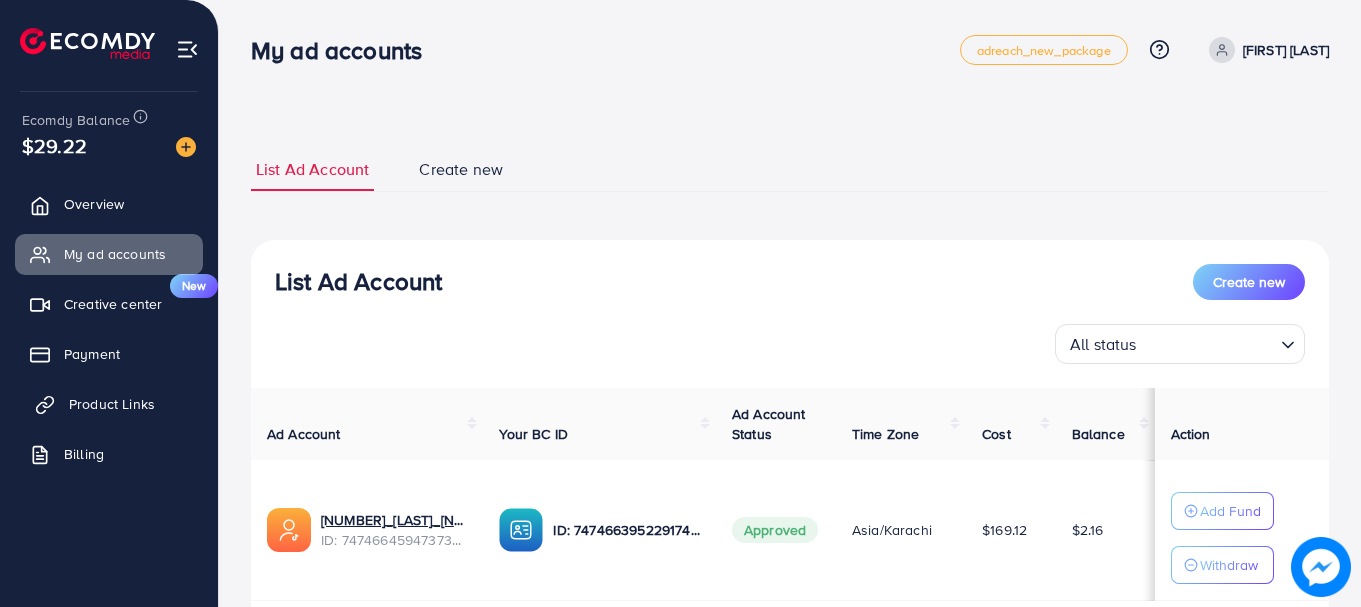 click on "Product Links" at bounding box center (112, 404) 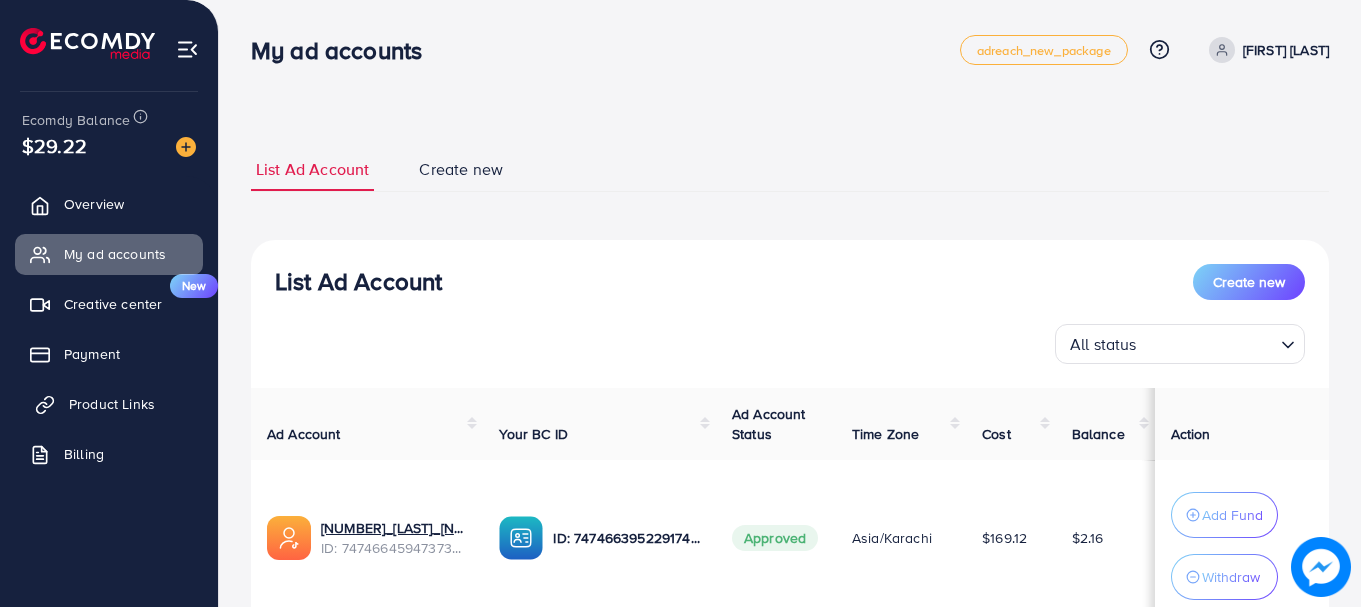 click on "Product Links" at bounding box center [112, 404] 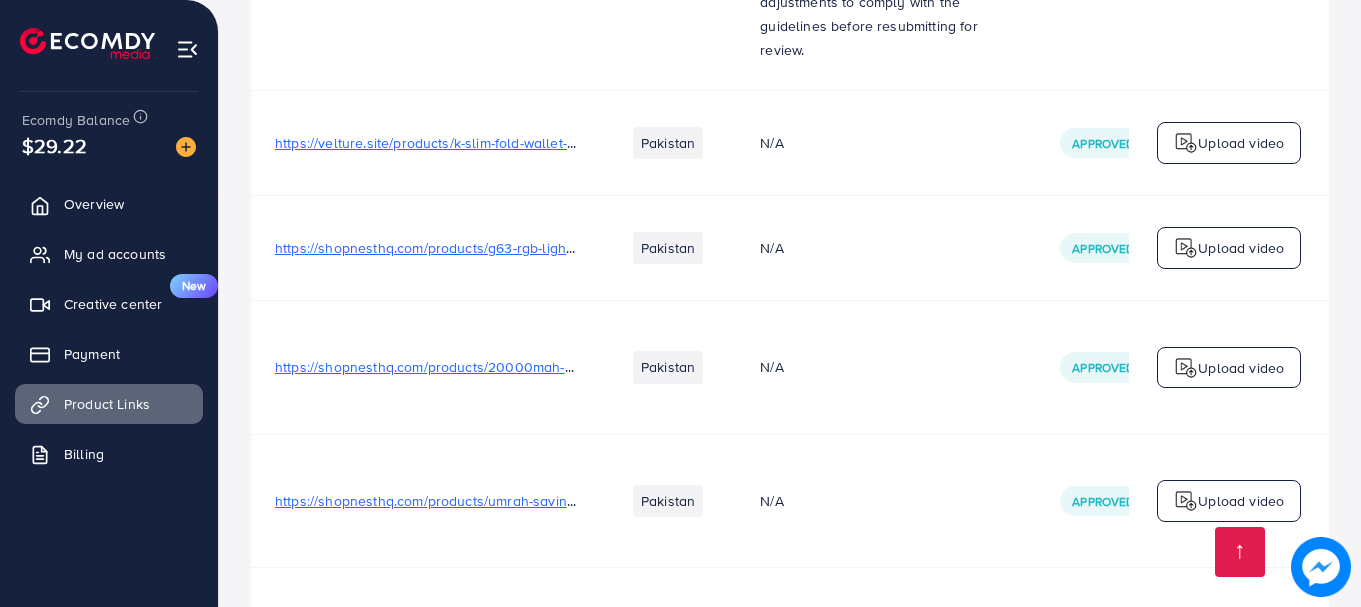 scroll, scrollTop: 15982, scrollLeft: 0, axis: vertical 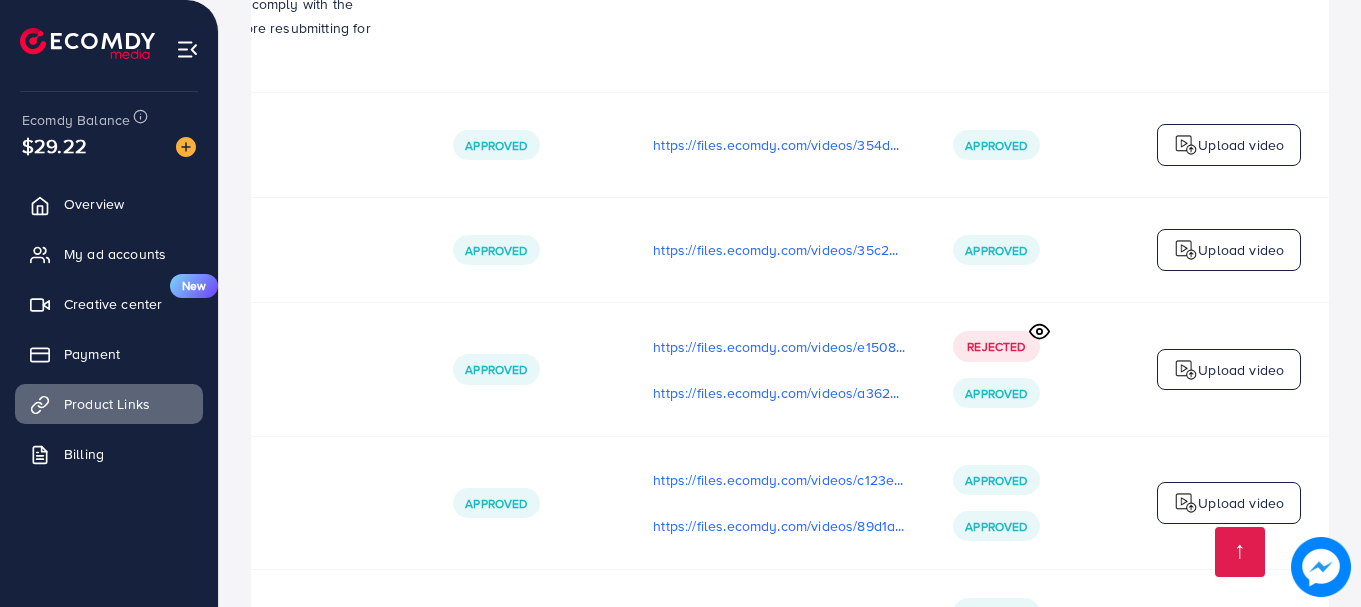 click on "https://files.ecomdy.com/videos/b5c9ffba-bd7e-4d10-9be3-2bf71f9061cb-1754160805718.MOV" at bounding box center (779, 839) 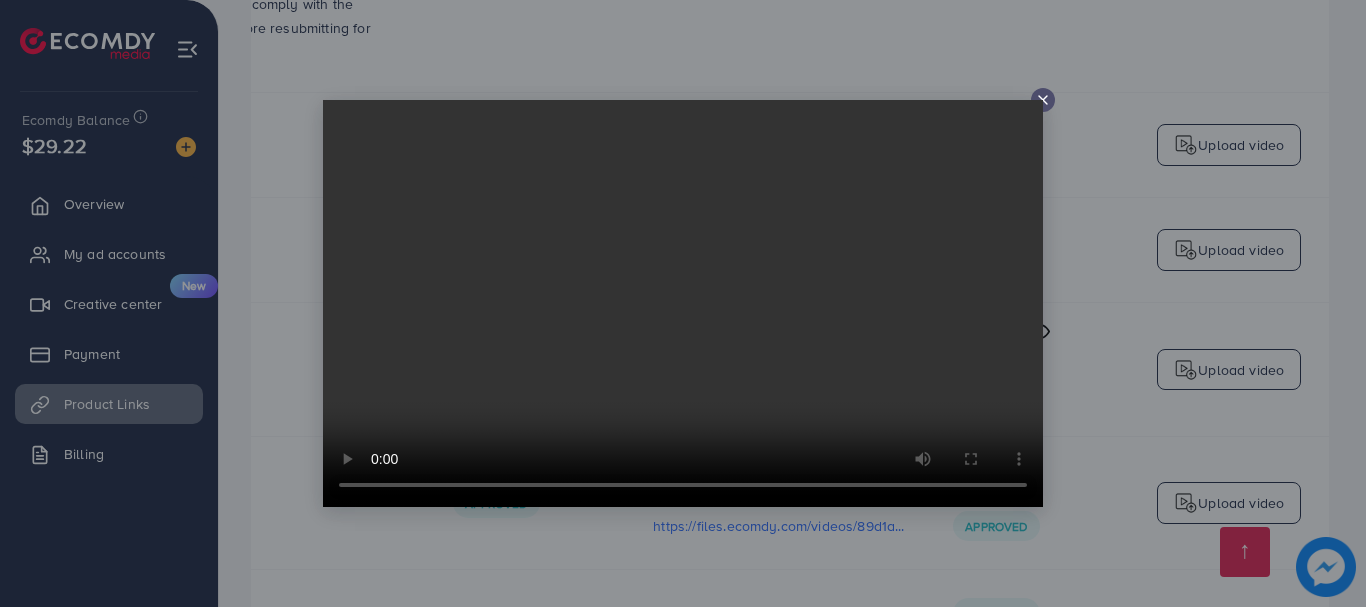 click 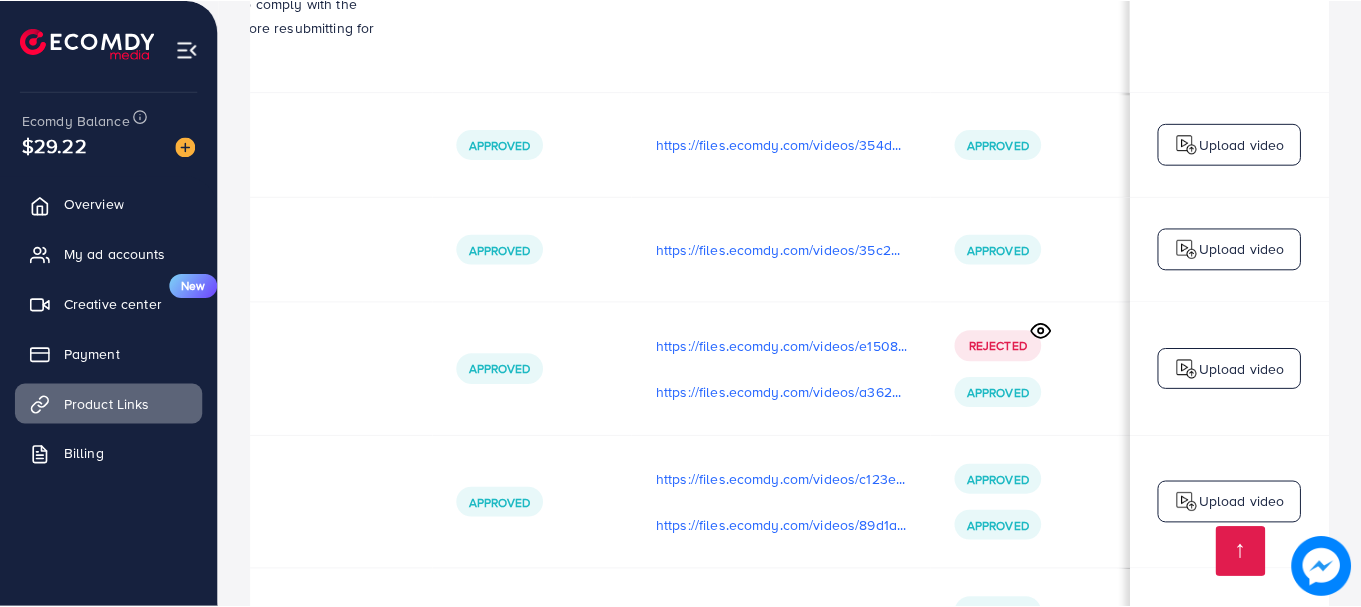 scroll, scrollTop: 0, scrollLeft: 602, axis: horizontal 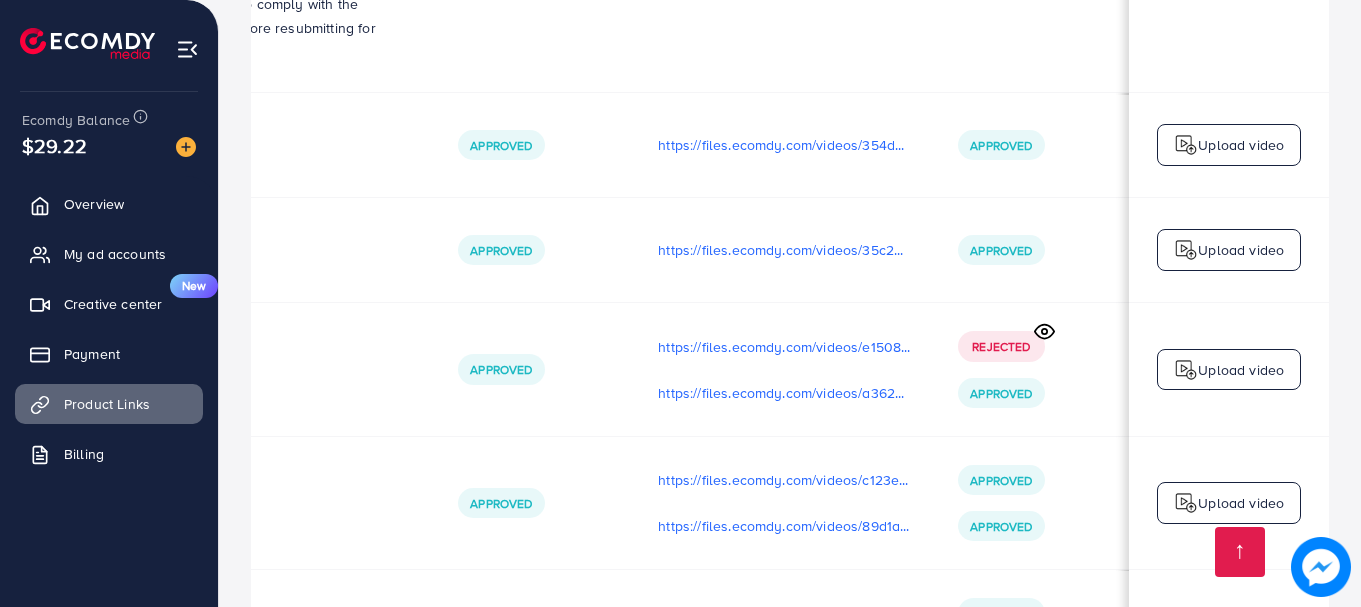 click on "https://files.ecomdy.com/videos/b5c9ffba-bd7e-4d10-9be3-2bf71f9061cb-1754160805718.MOV" at bounding box center (784, 839) 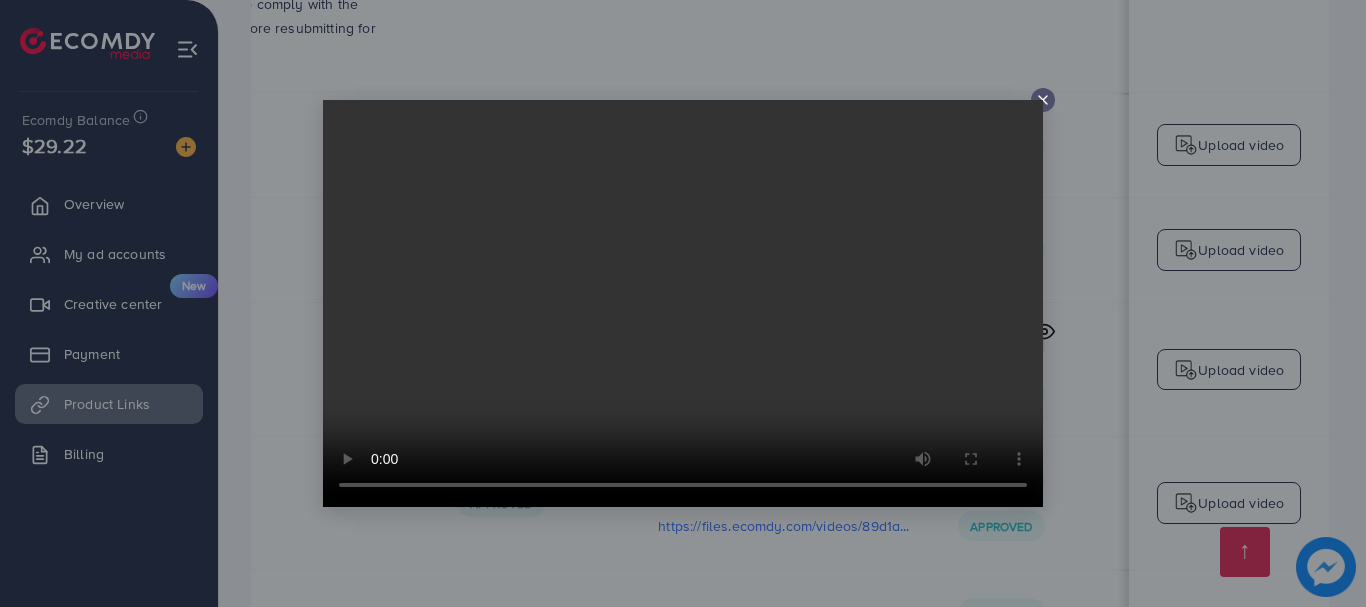 click 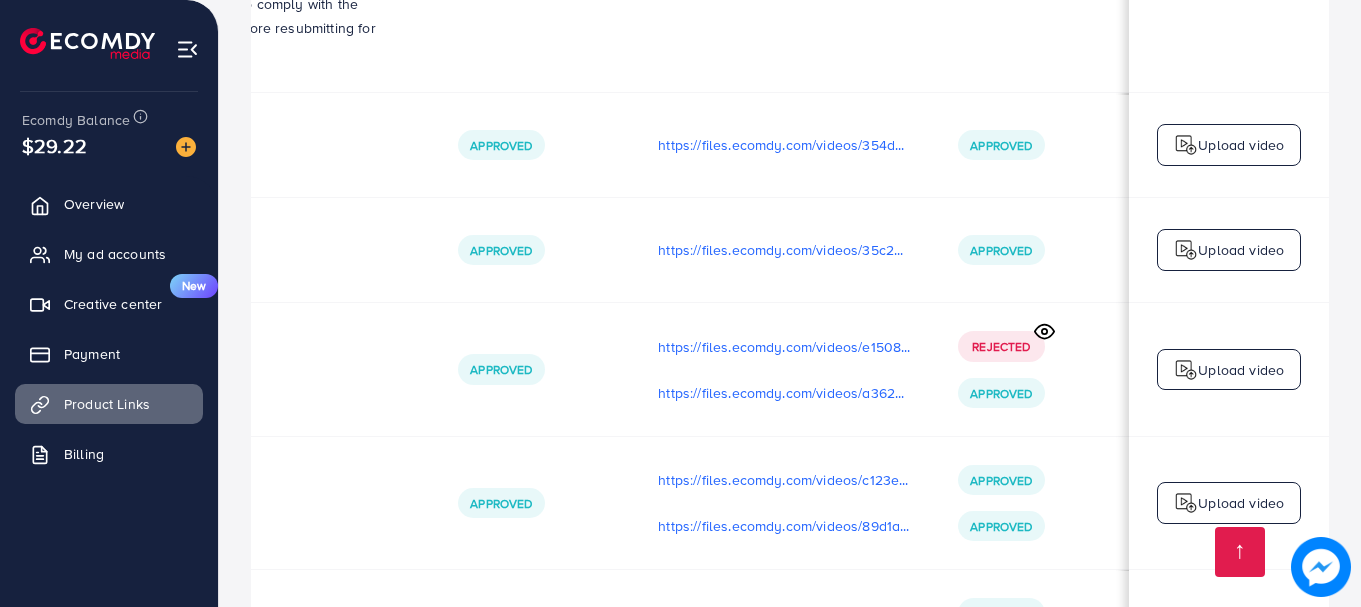 drag, startPoint x: 856, startPoint y: 423, endPoint x: 808, endPoint y: 431, distance: 48.6621 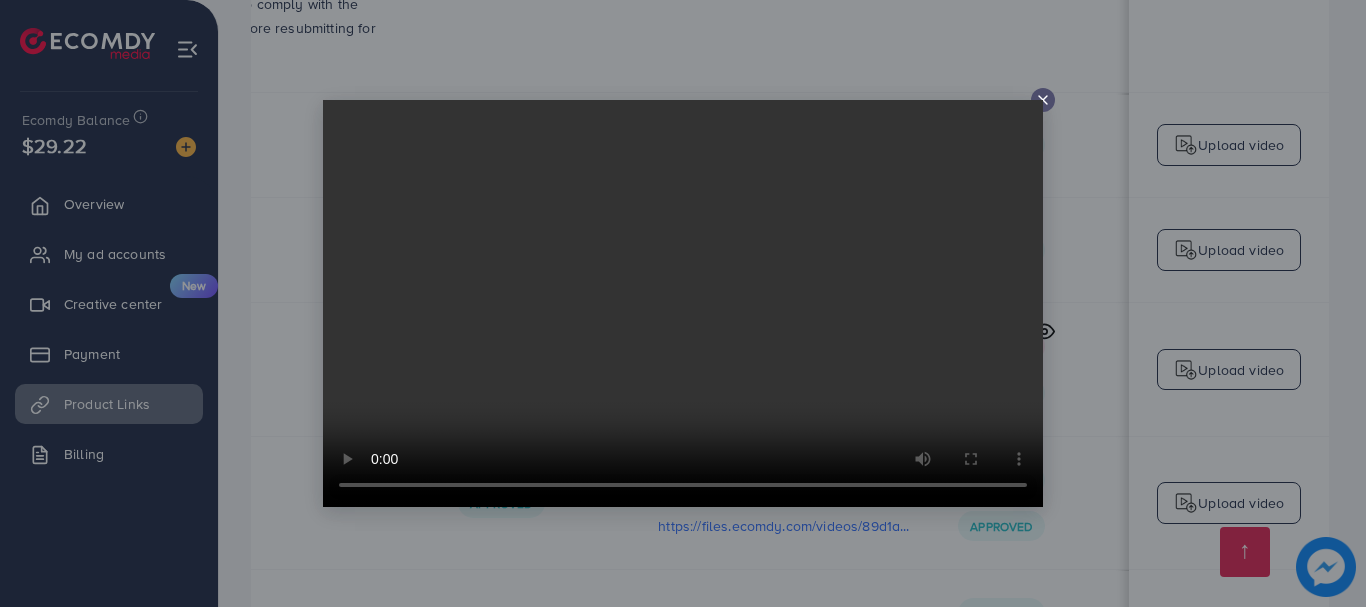 click at bounding box center [683, 303] 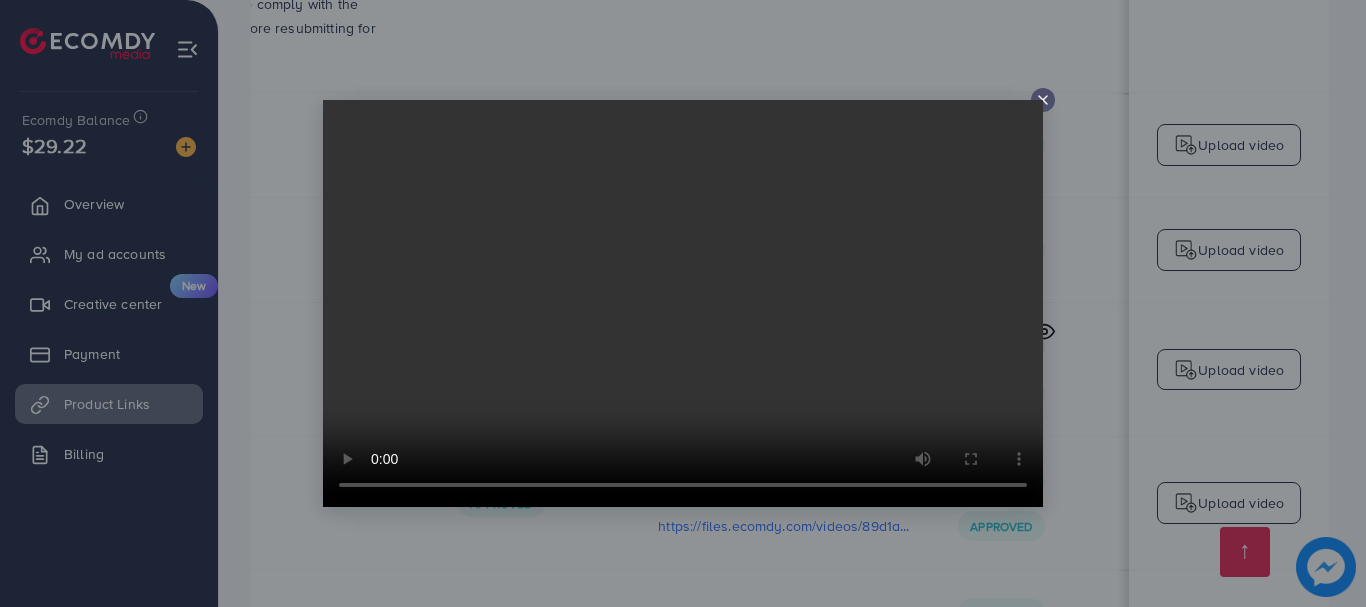 click 